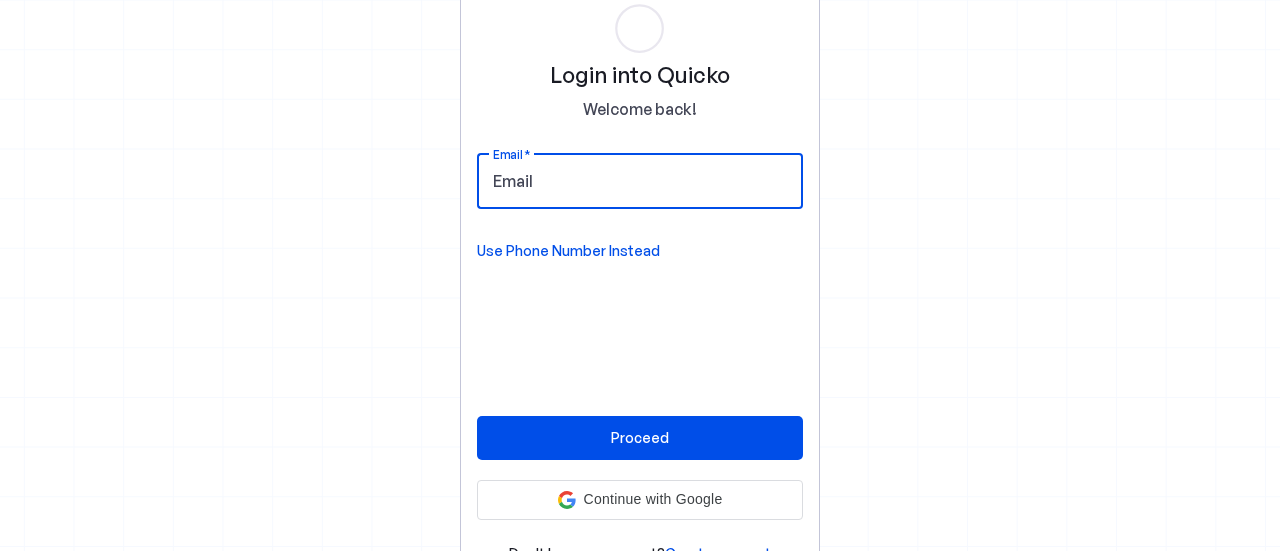 scroll, scrollTop: 0, scrollLeft: 0, axis: both 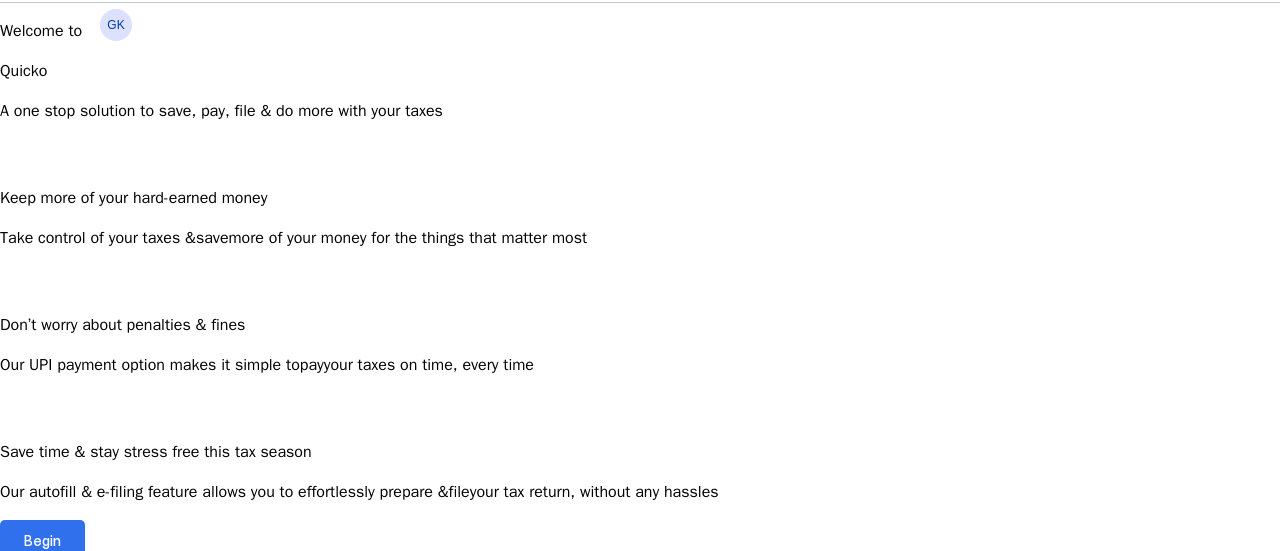 click at bounding box center (42, 540) 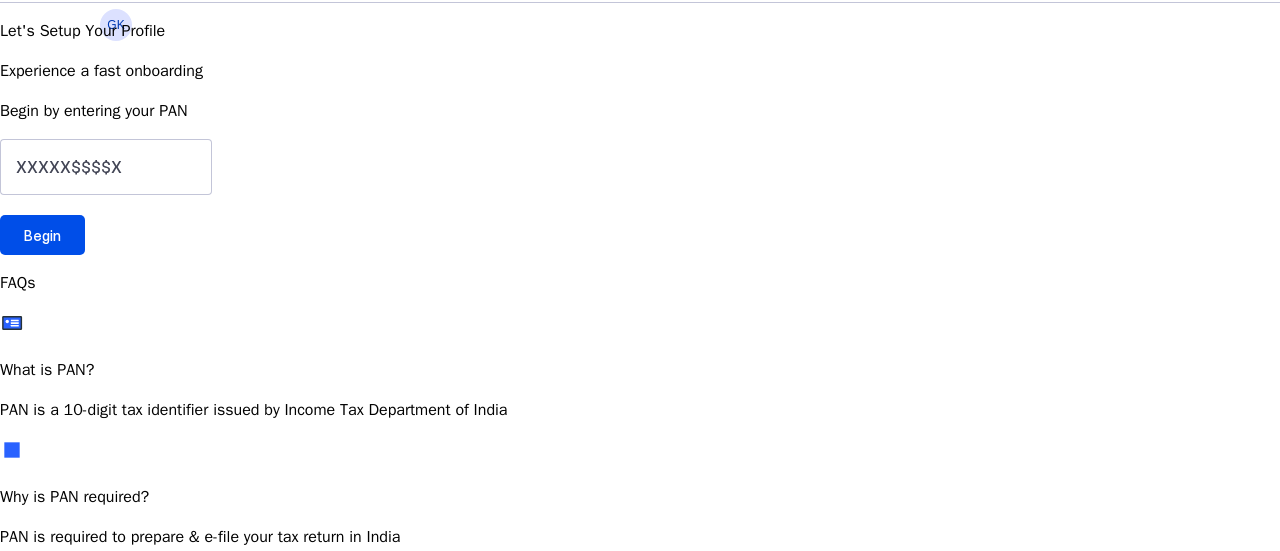 scroll, scrollTop: 0, scrollLeft: 0, axis: both 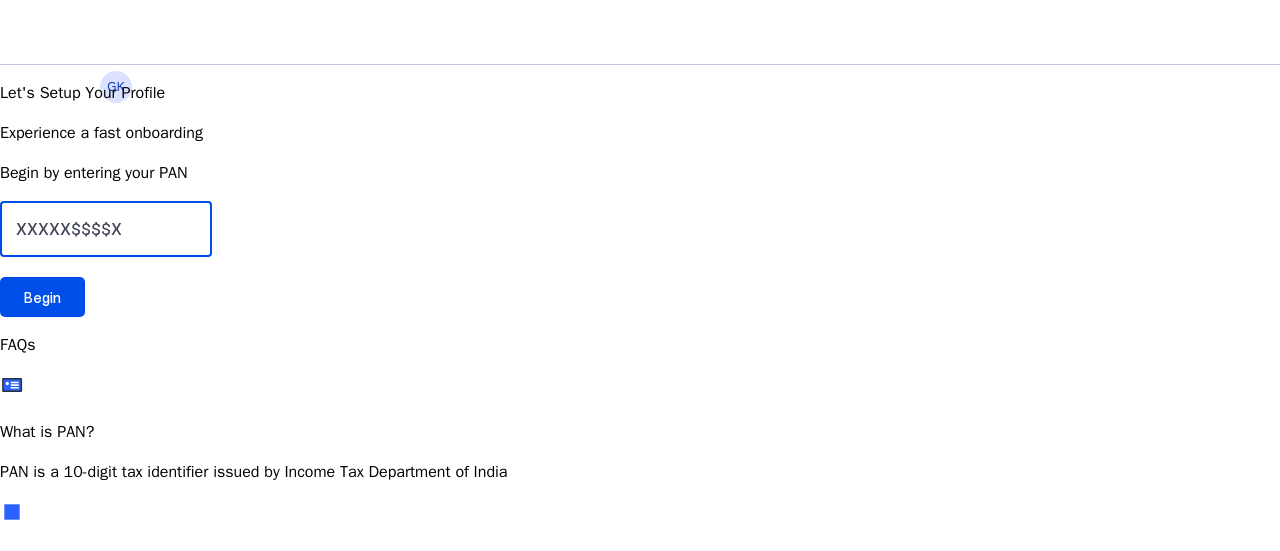 click at bounding box center [106, 229] 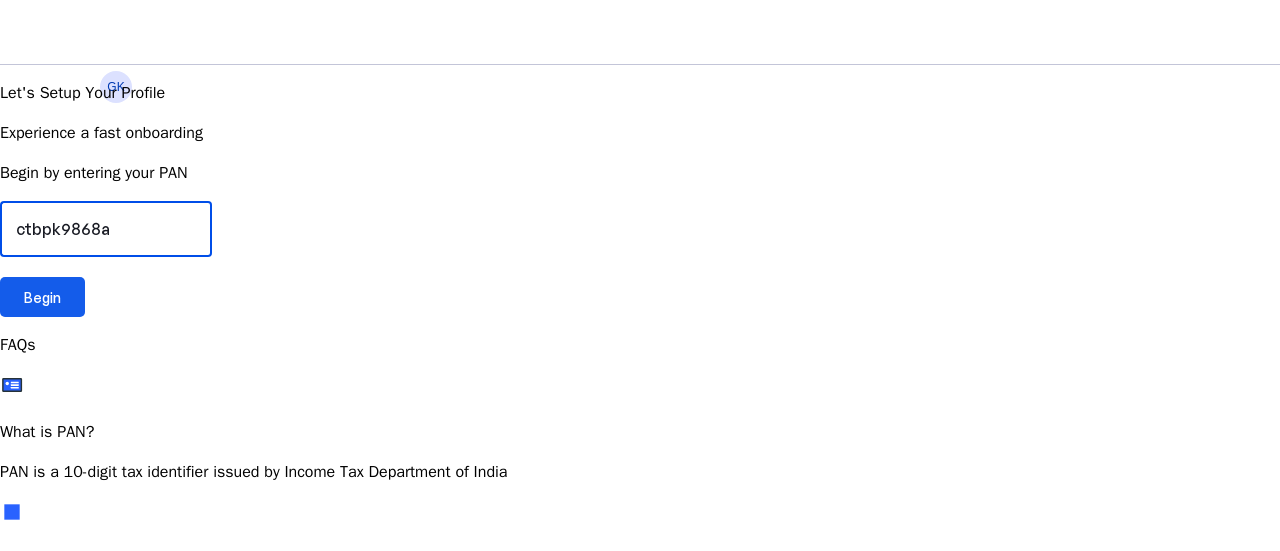 type on "ctbpk9868a" 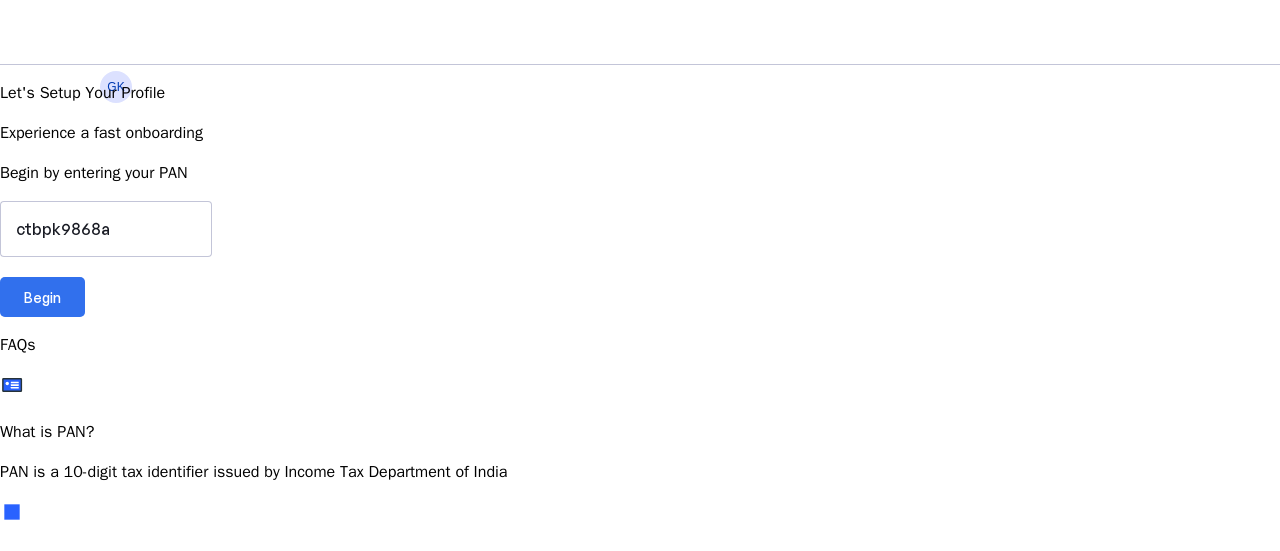click on "Begin" at bounding box center (42, 297) 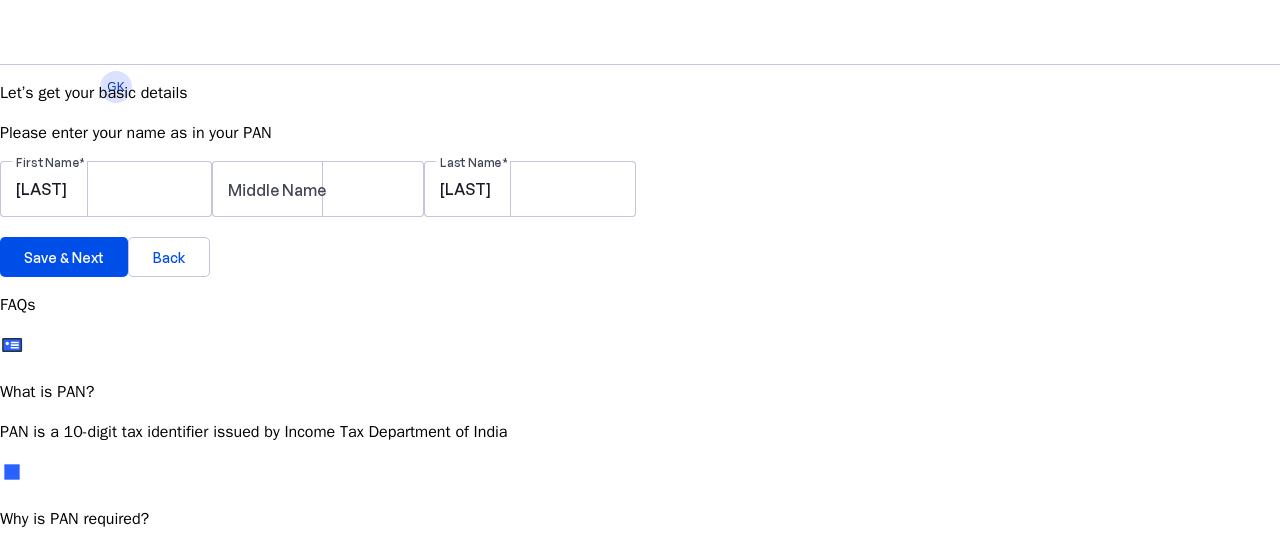 scroll, scrollTop: 45, scrollLeft: 0, axis: vertical 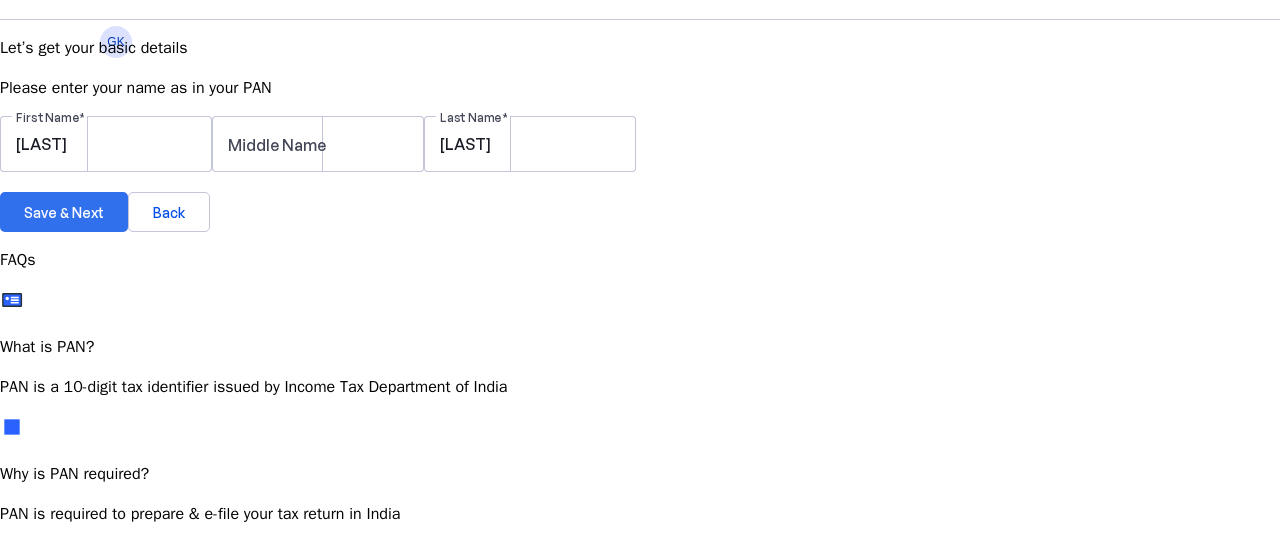 click on "Save & Next" at bounding box center (64, 212) 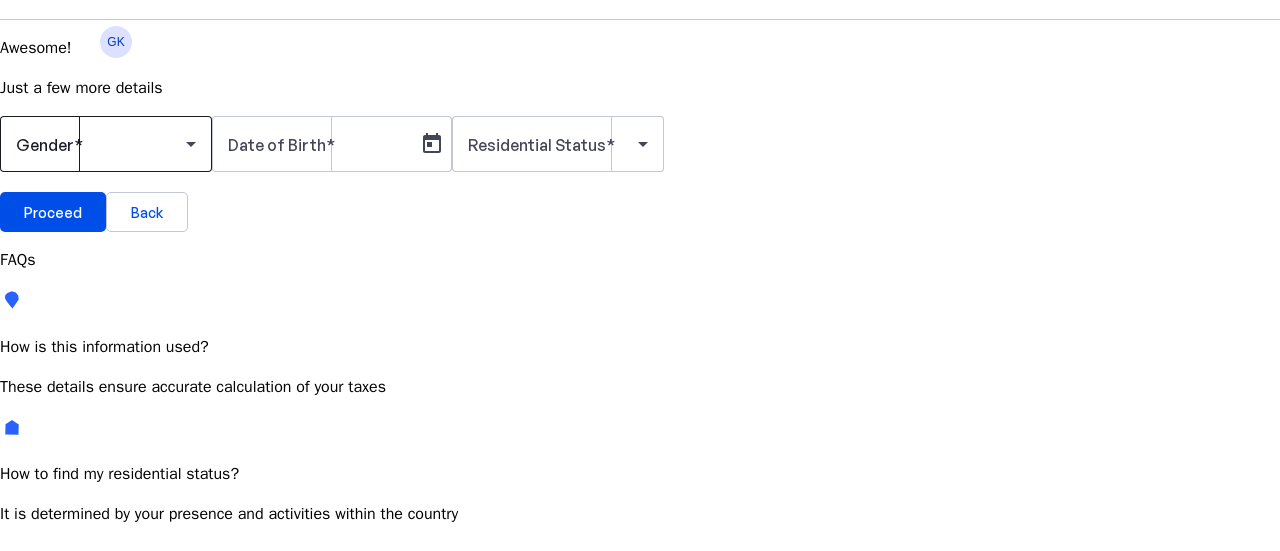 click at bounding box center [106, 144] 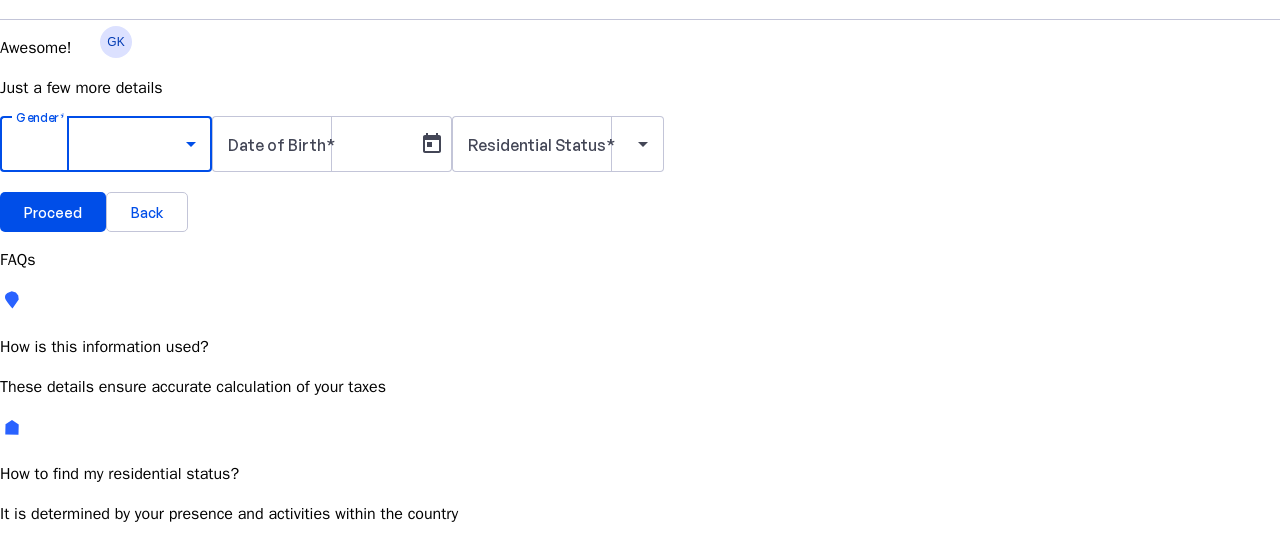 click on "Male" at bounding box center [154, 701] 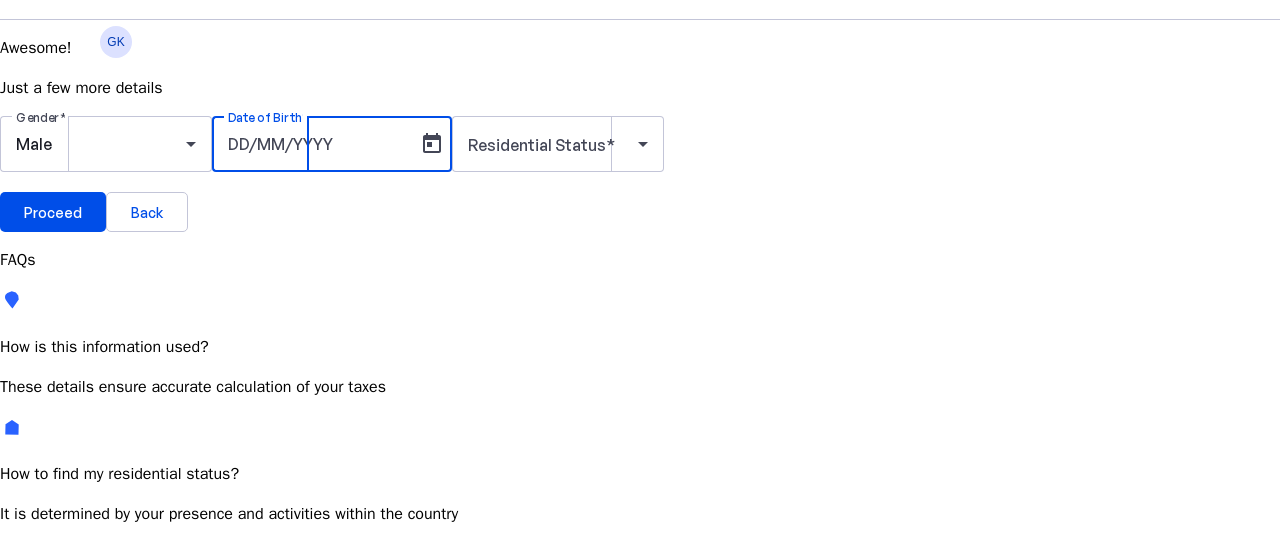 click on "Date of Birth" at bounding box center [318, 144] 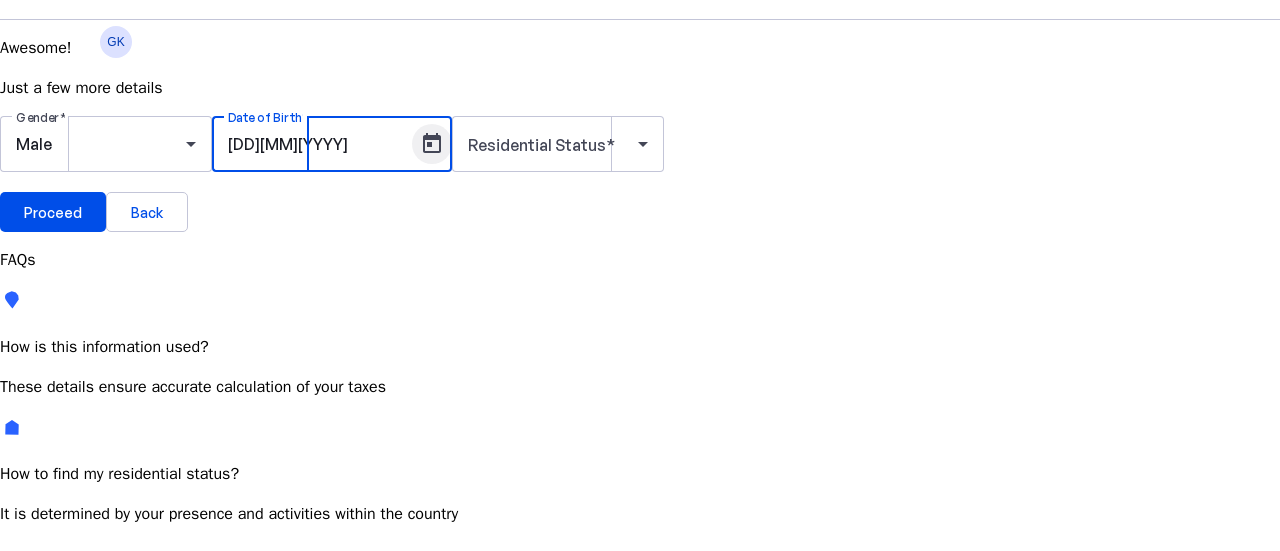 type on "[DD][MM][YYYY]" 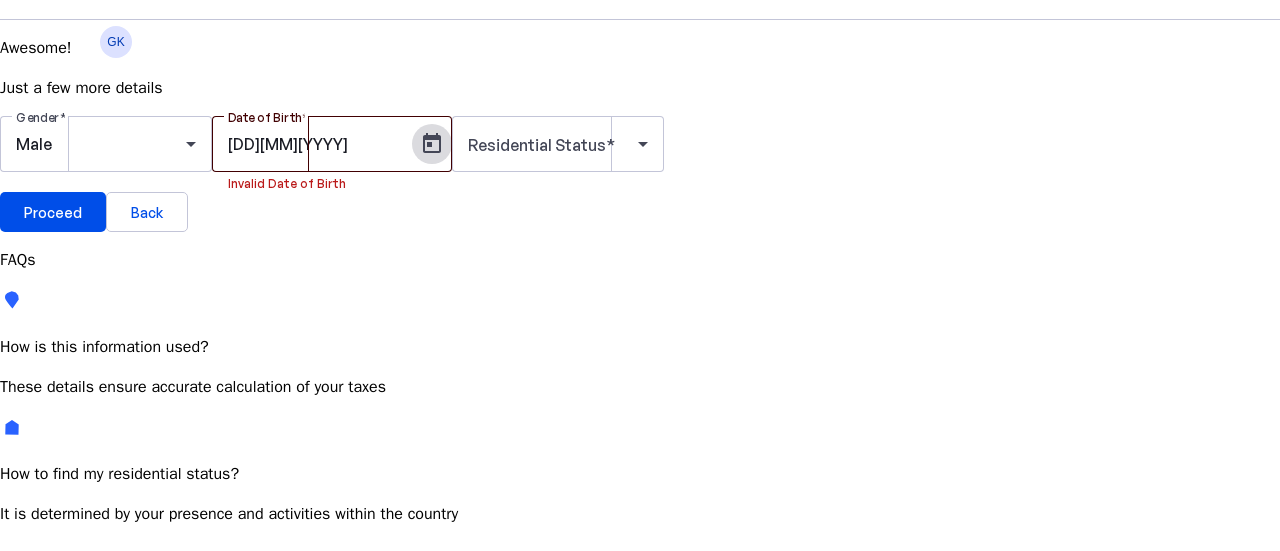 click at bounding box center (432, 144) 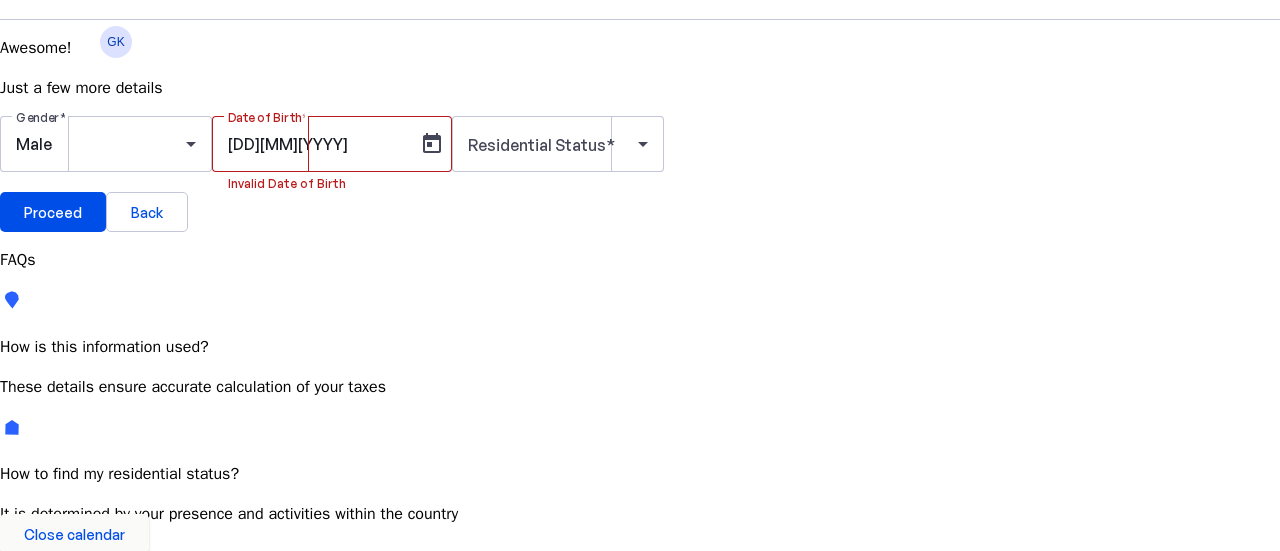 click at bounding box center [157, 712] 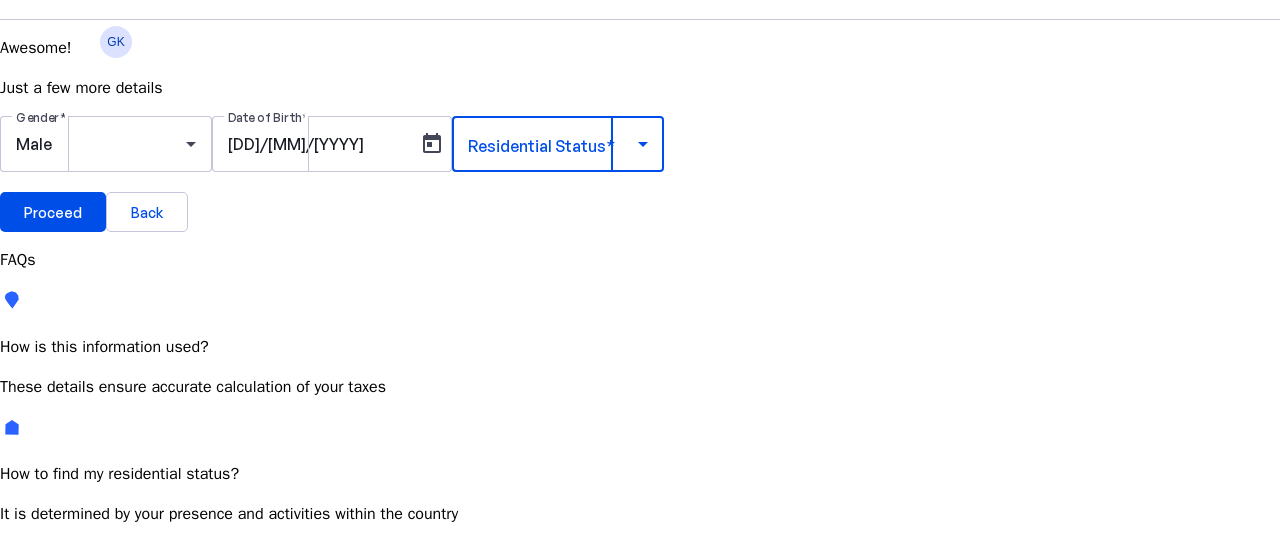 click at bounding box center (553, 144) 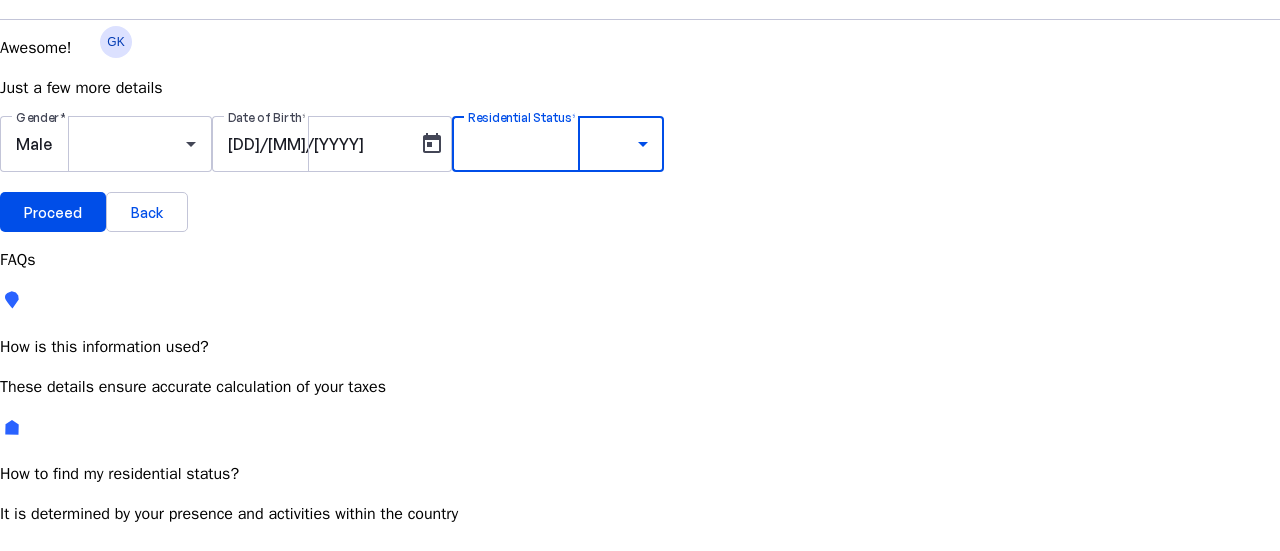 click on "Resident Most Common" at bounding box center [72, 721] 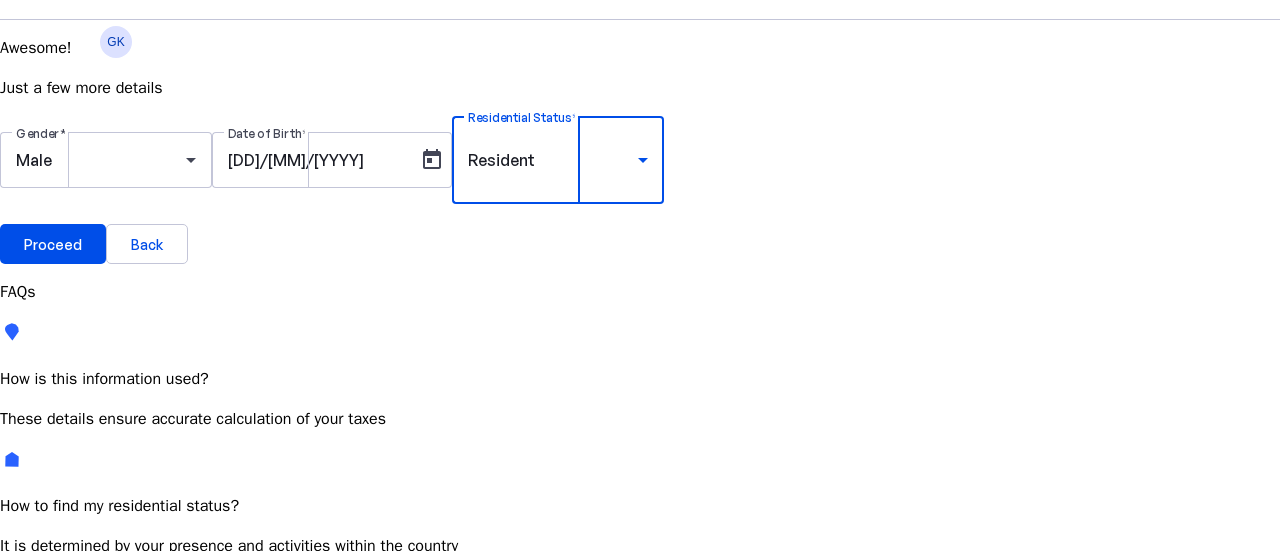 scroll, scrollTop: 49, scrollLeft: 0, axis: vertical 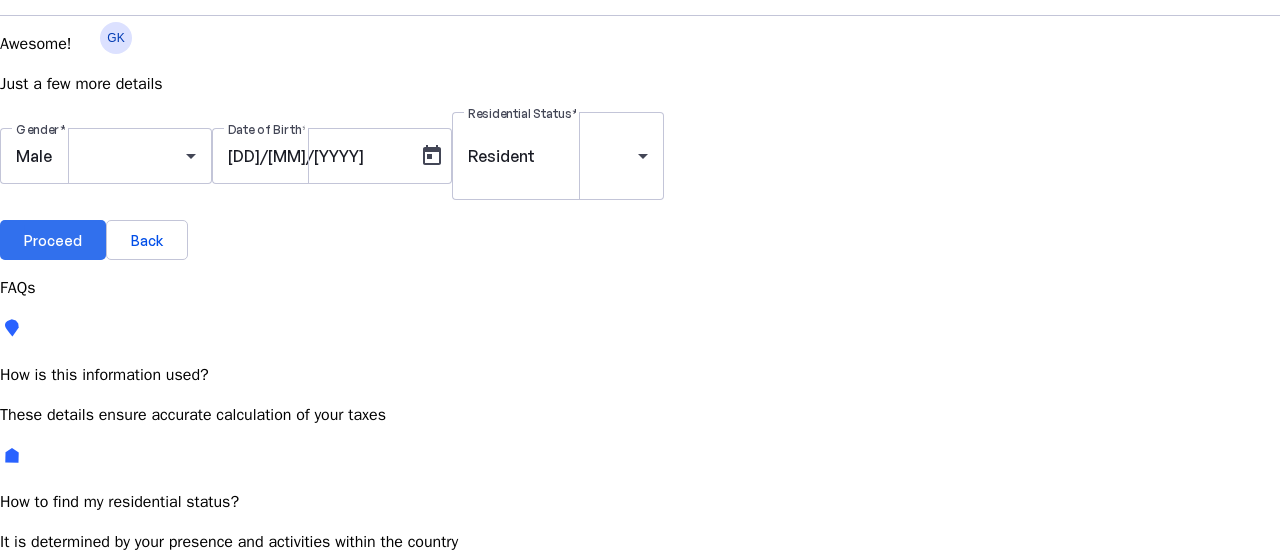 click on "Proceed" at bounding box center [53, 240] 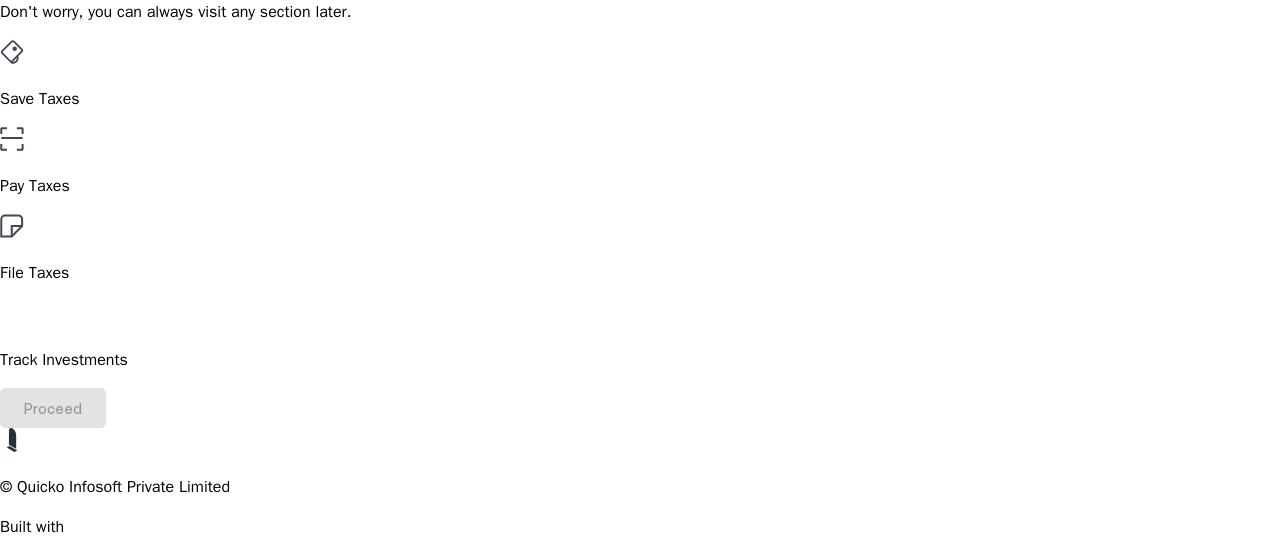 scroll, scrollTop: 122, scrollLeft: 0, axis: vertical 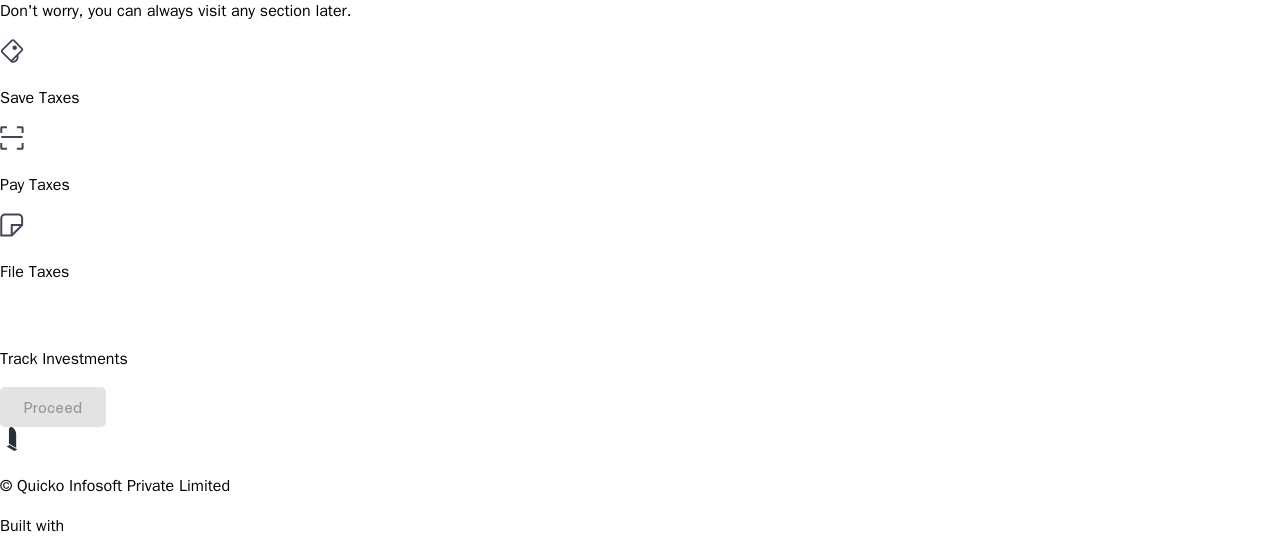 click on "Save Taxes" at bounding box center (640, 74) 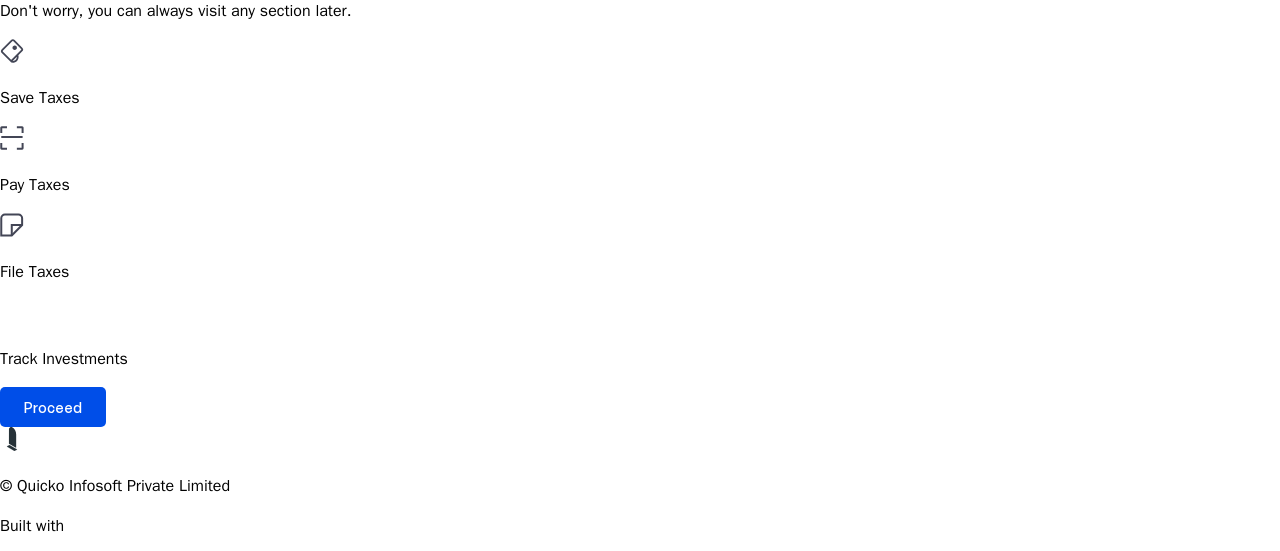 click on "File Taxes" at bounding box center [640, 248] 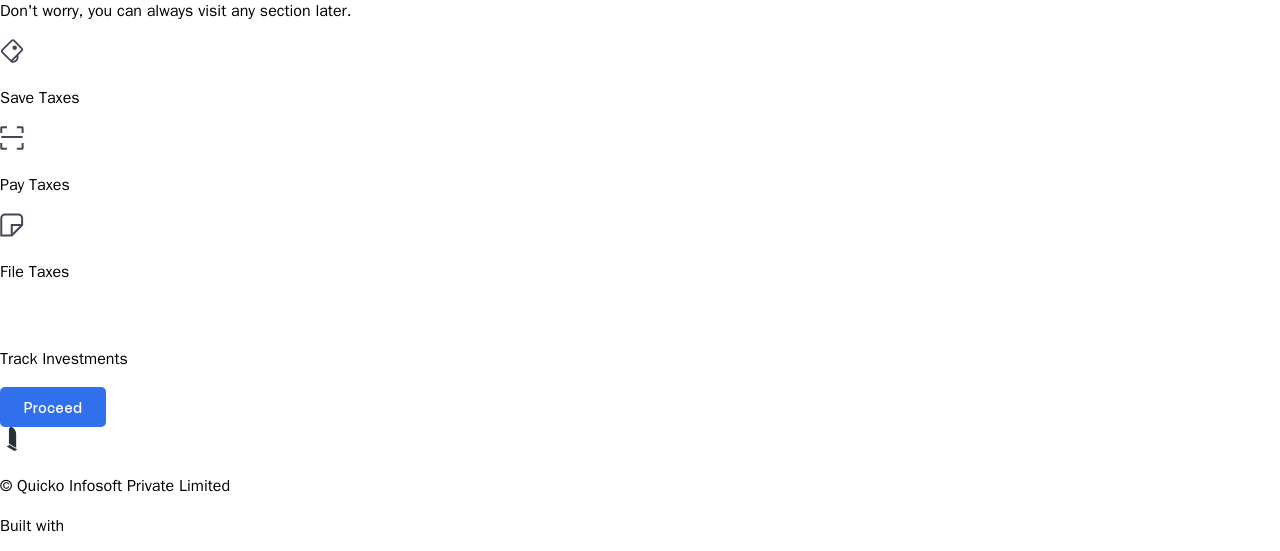 click at bounding box center (53, 407) 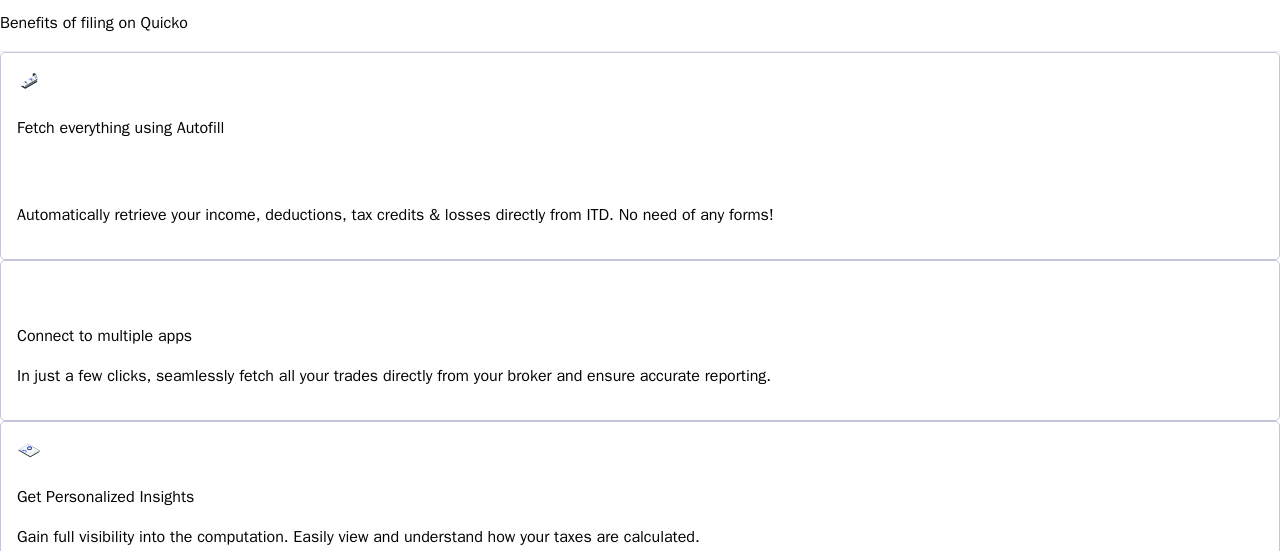 scroll, scrollTop: 1428, scrollLeft: 0, axis: vertical 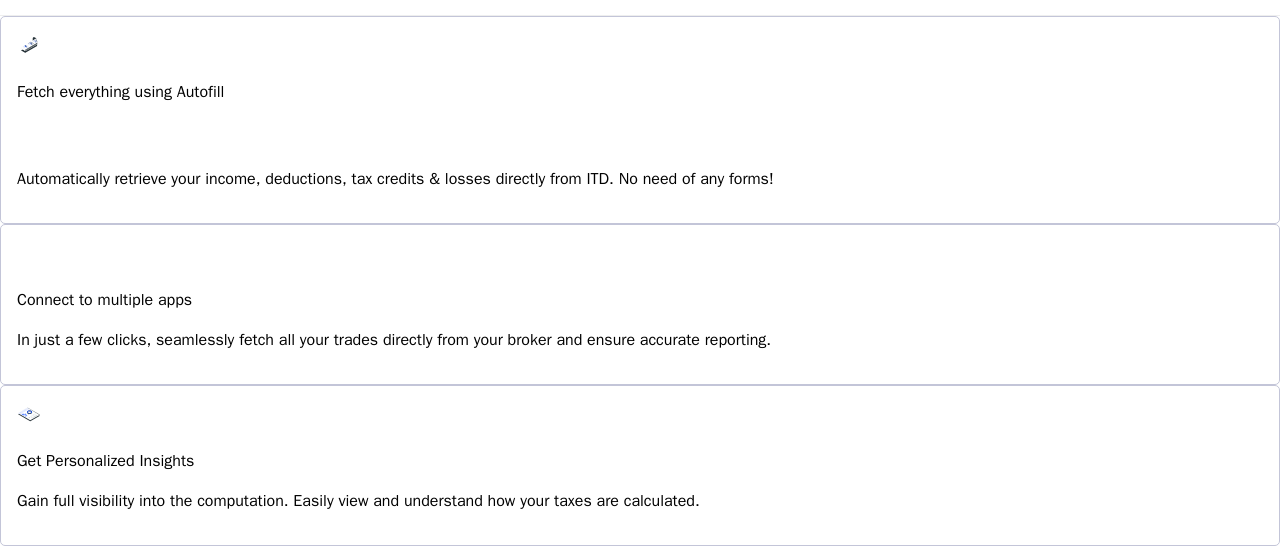 click on "I'm Interested" at bounding box center (73, 1241) 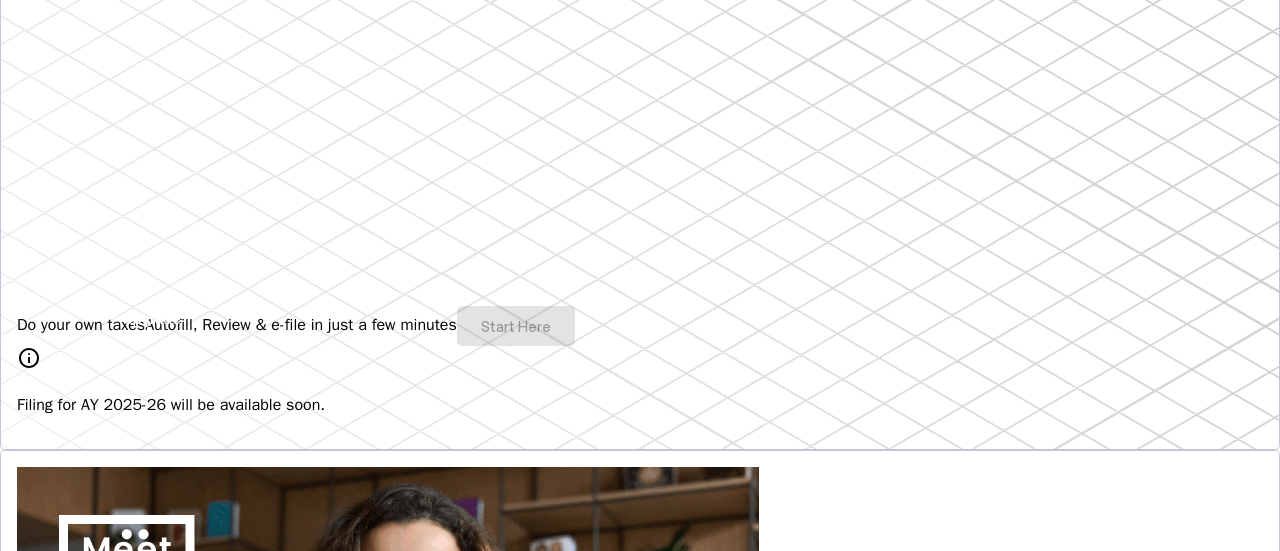 scroll, scrollTop: 0, scrollLeft: 0, axis: both 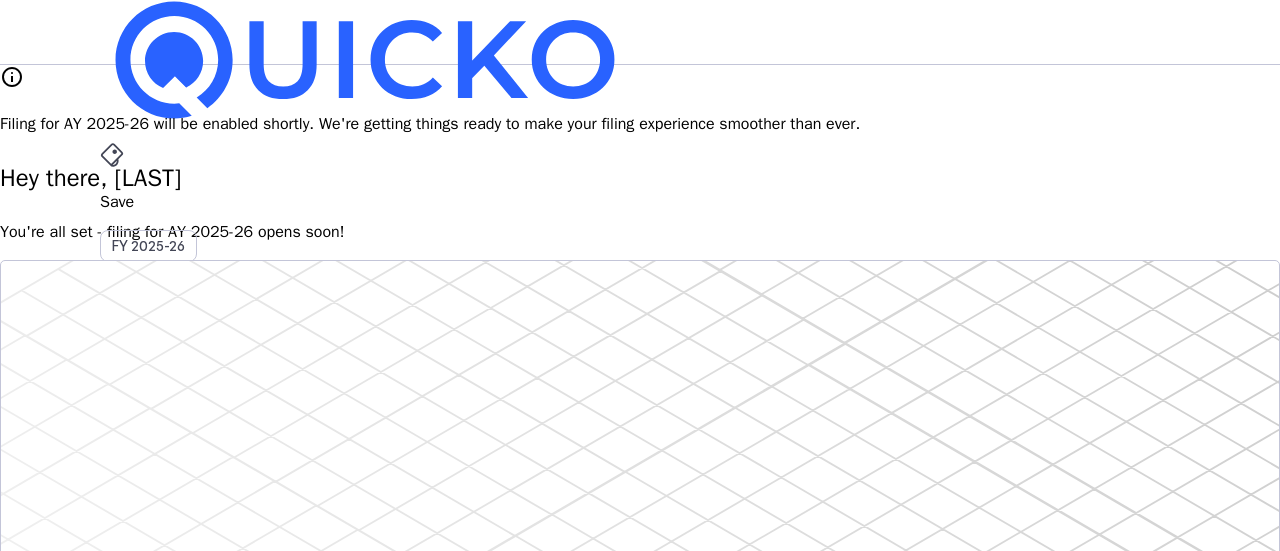 click on "More" at bounding box center [640, 496] 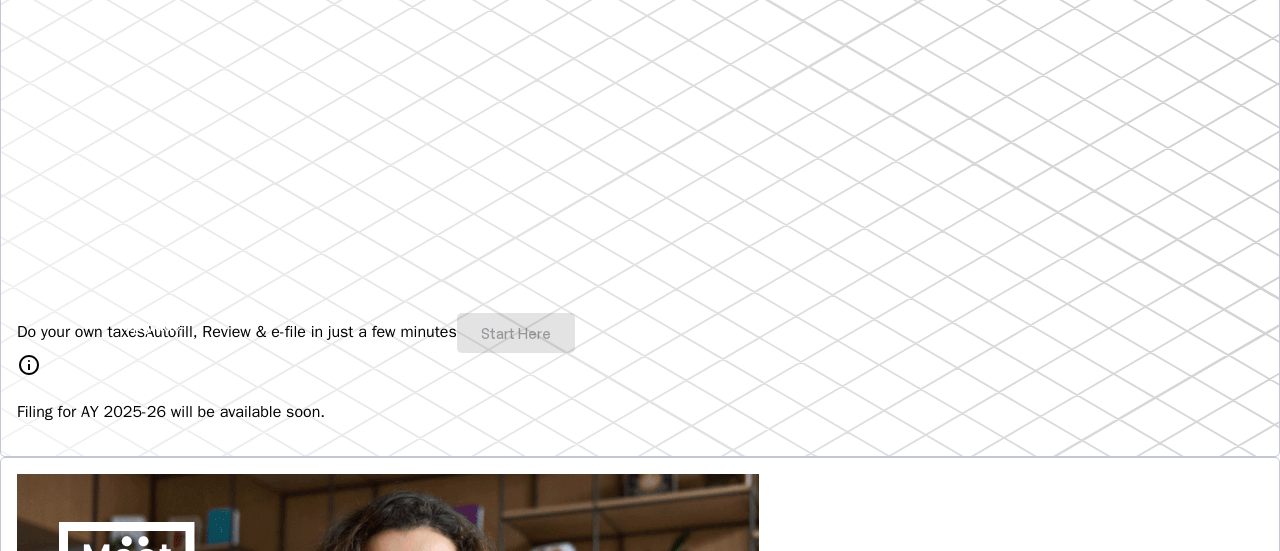 scroll, scrollTop: 184, scrollLeft: 0, axis: vertical 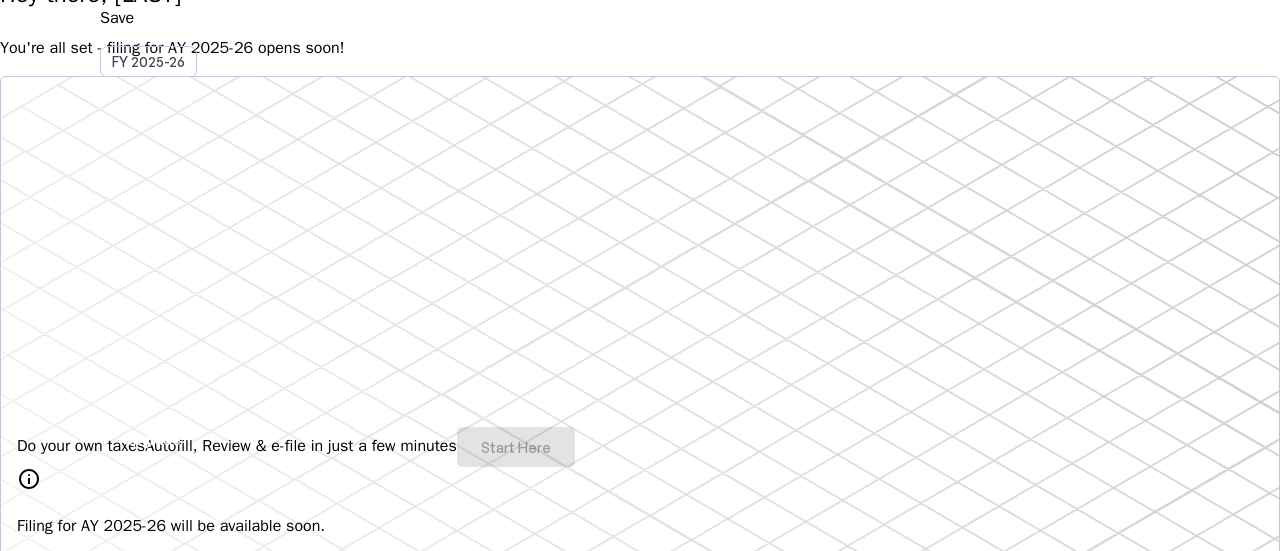 click on "Do your own taxes   Autofill, Review & e-file in just a few minutes   Start Here  info Filing for AY 2025-26 will be available soon." at bounding box center (640, 323) 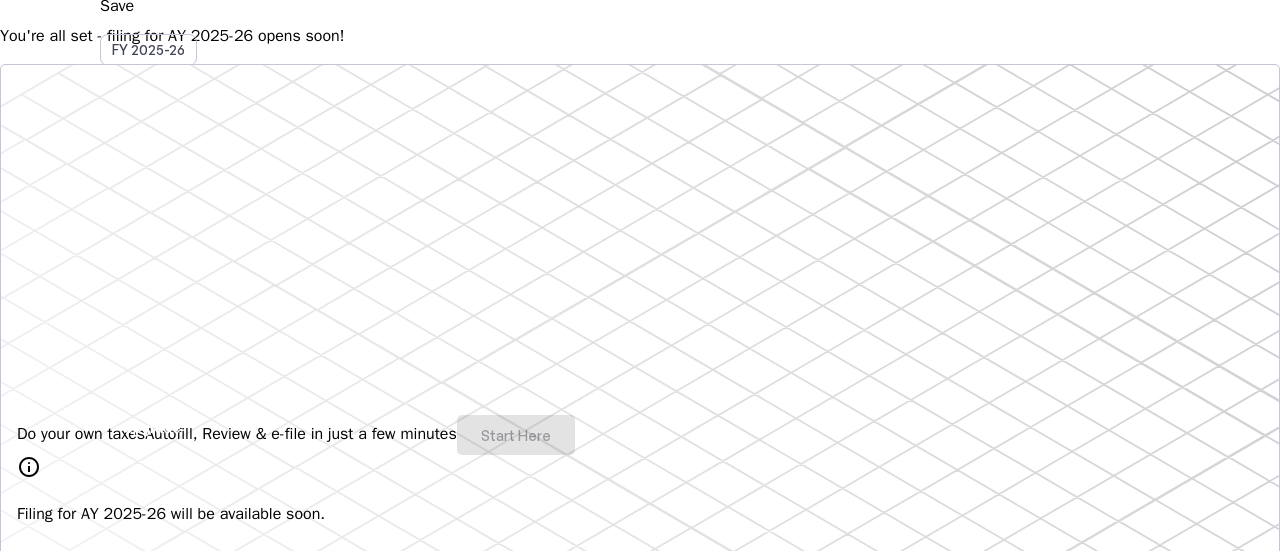 scroll, scrollTop: 0, scrollLeft: 0, axis: both 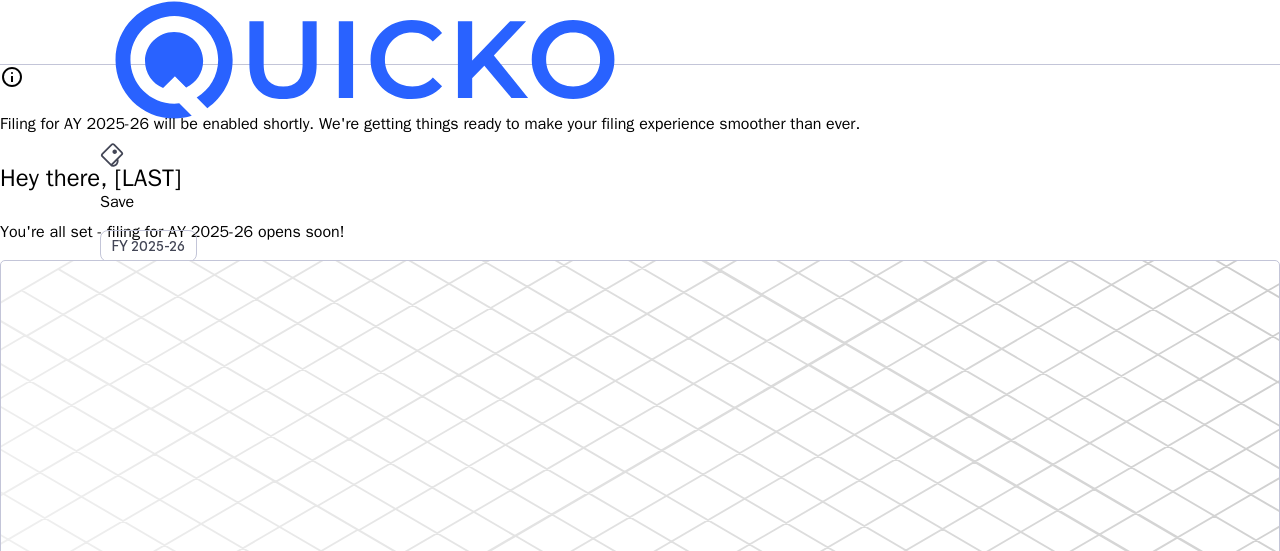 click on "More" at bounding box center (640, 496) 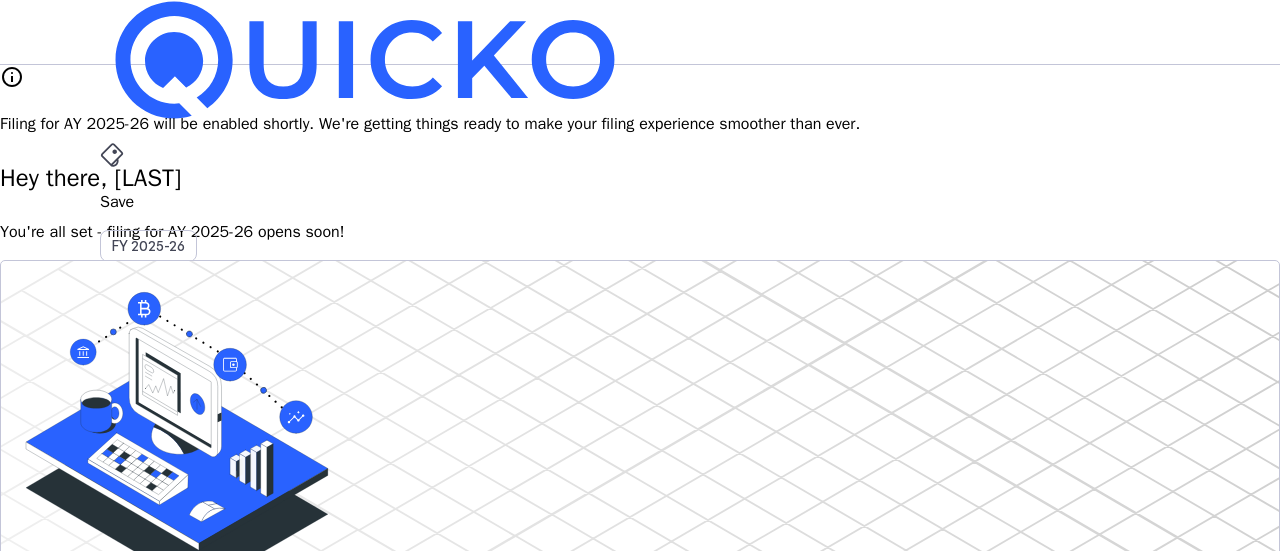 click on "Tax Documents" at bounding box center [140, 3524] 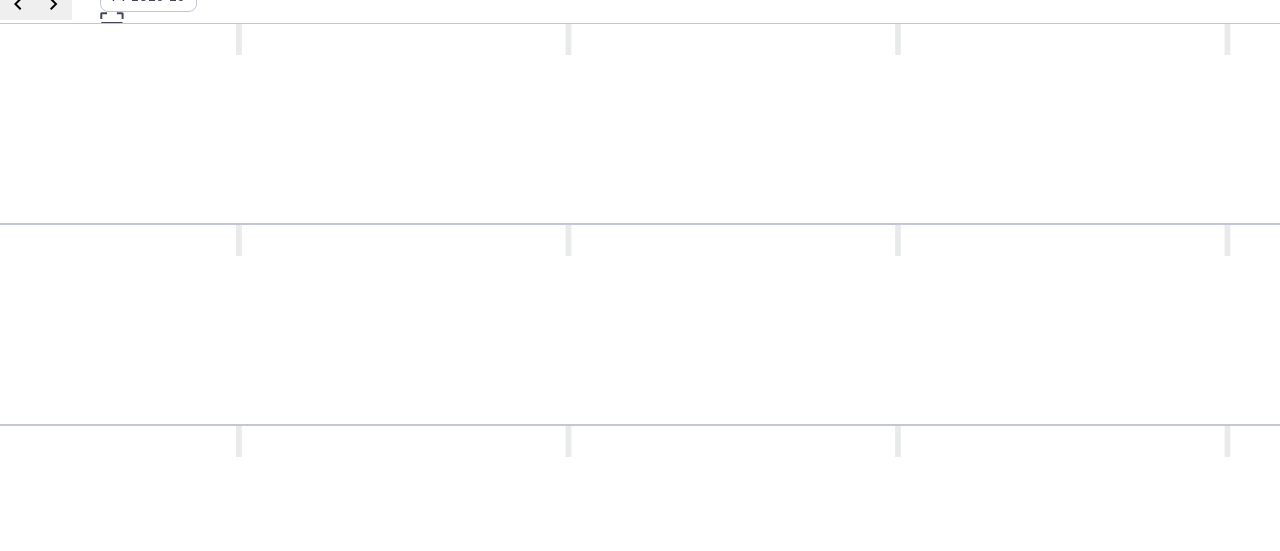 scroll, scrollTop: 251, scrollLeft: 0, axis: vertical 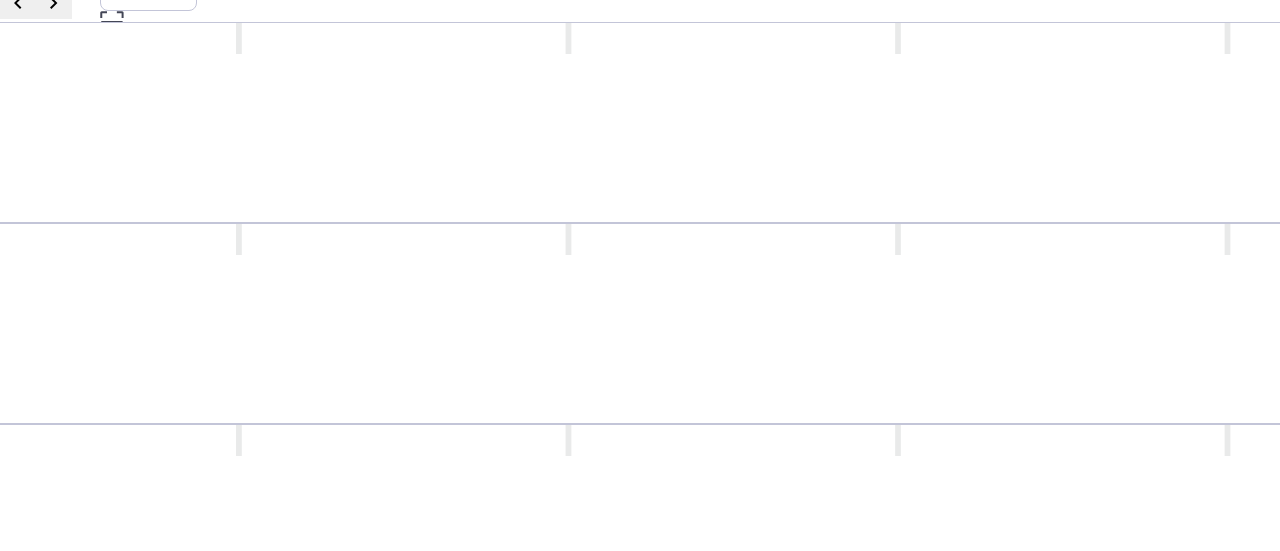 click on "Income Tax Return (ITR) The complete filed income tax return document that declares income, deductions, and computes tax liability.  Download as .pdf  chevron_right" at bounding box center [900, 781] 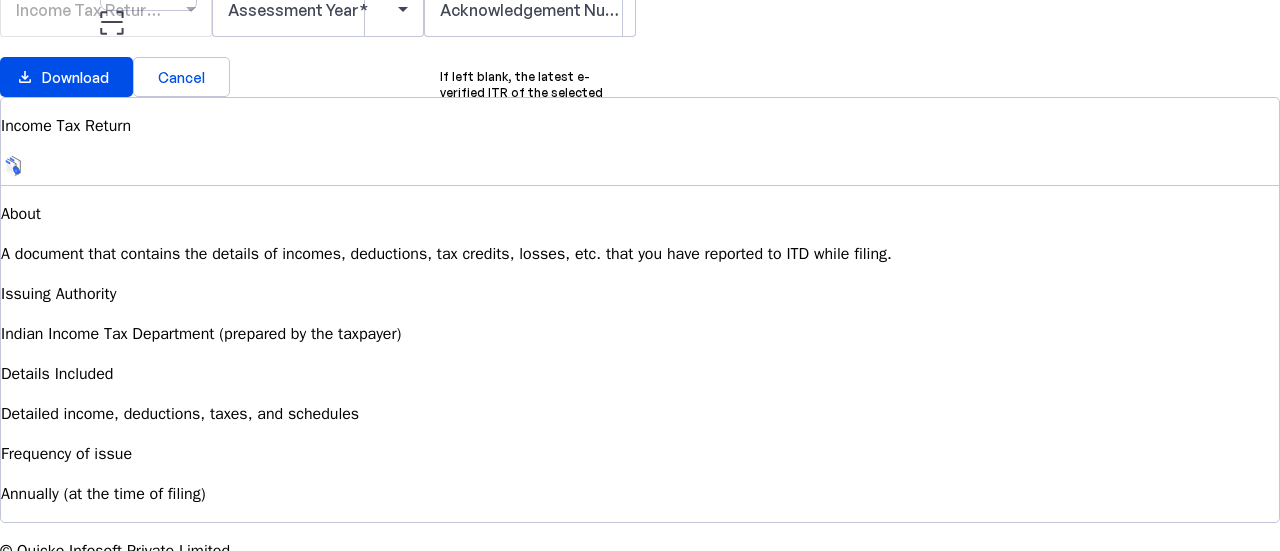 scroll, scrollTop: 0, scrollLeft: 0, axis: both 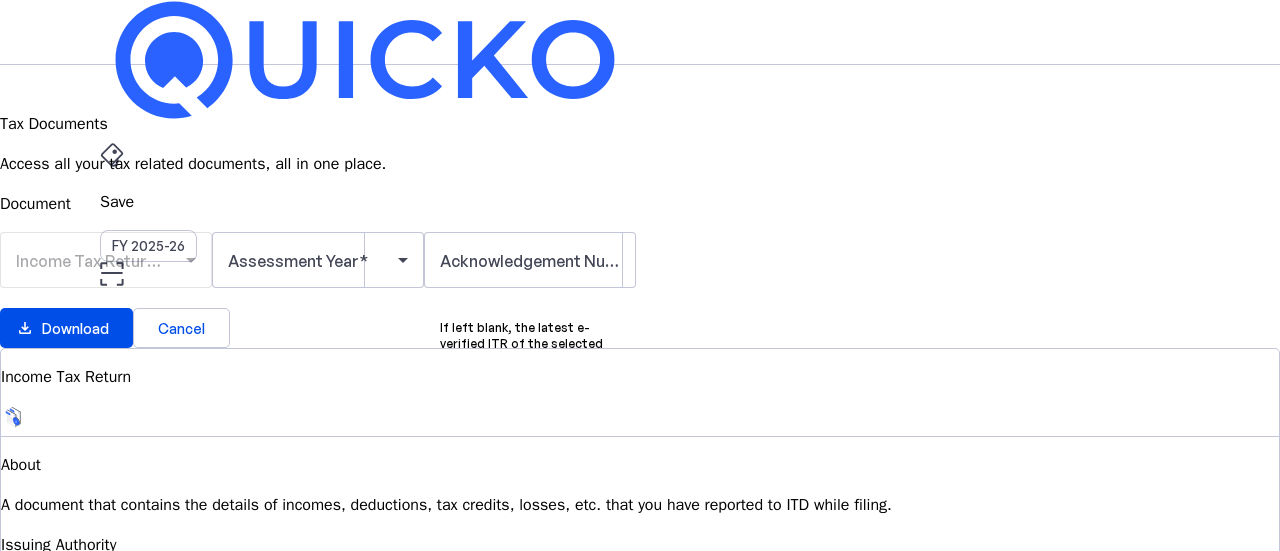 click on "Income Tax Return (ITR)" at bounding box center (106, 270) 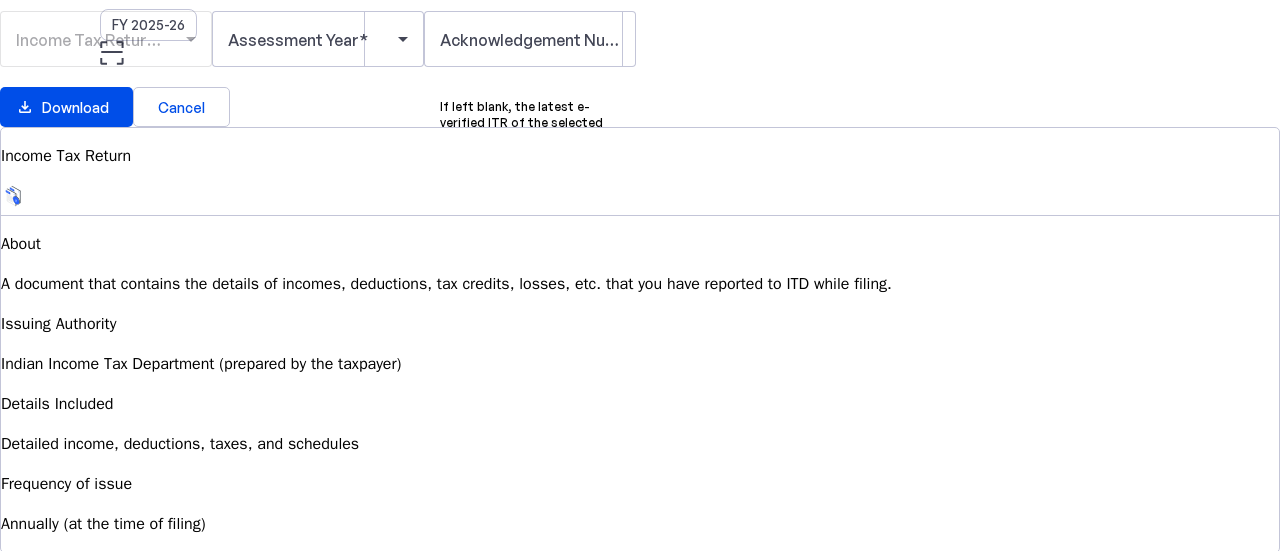 scroll, scrollTop: 222, scrollLeft: 0, axis: vertical 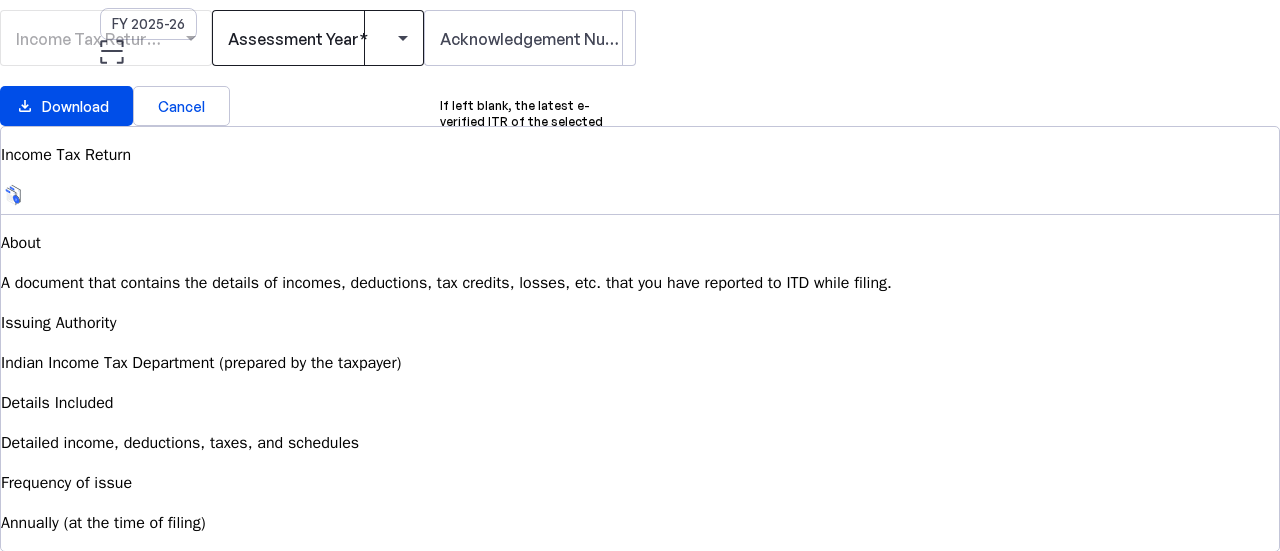 click at bounding box center [318, 38] 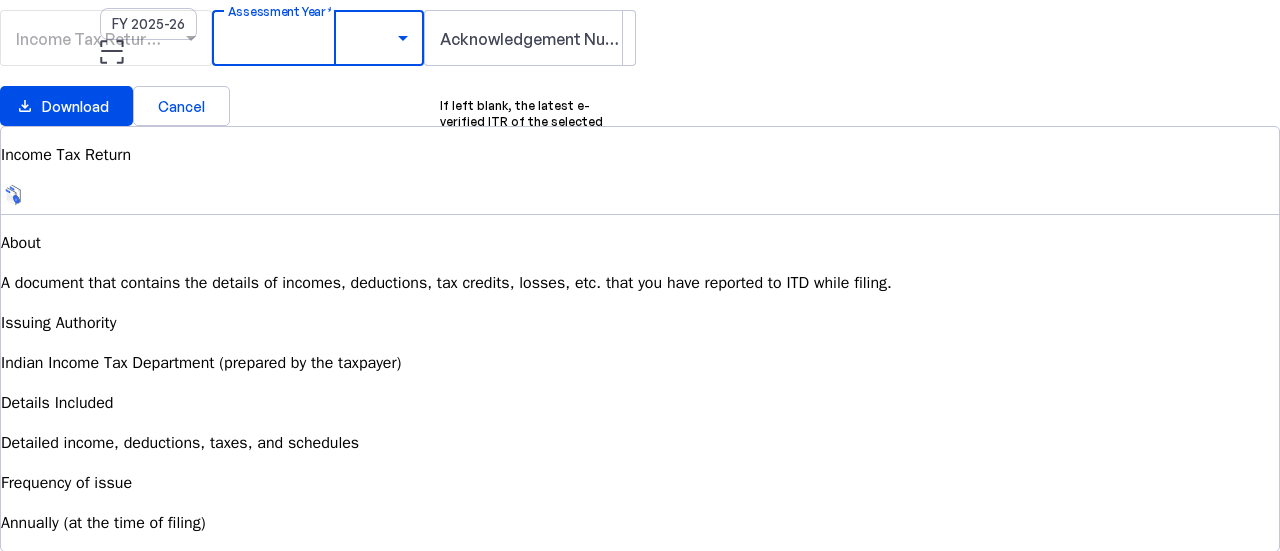 click on "AY 2024-25" at bounding box center (309, 815) 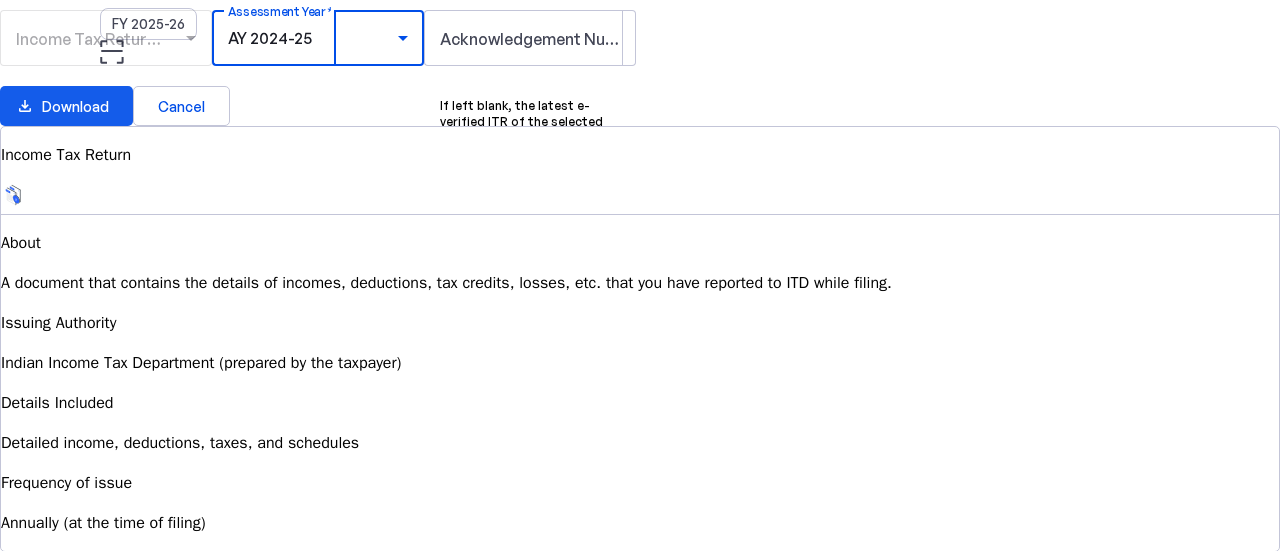 scroll, scrollTop: 0, scrollLeft: 0, axis: both 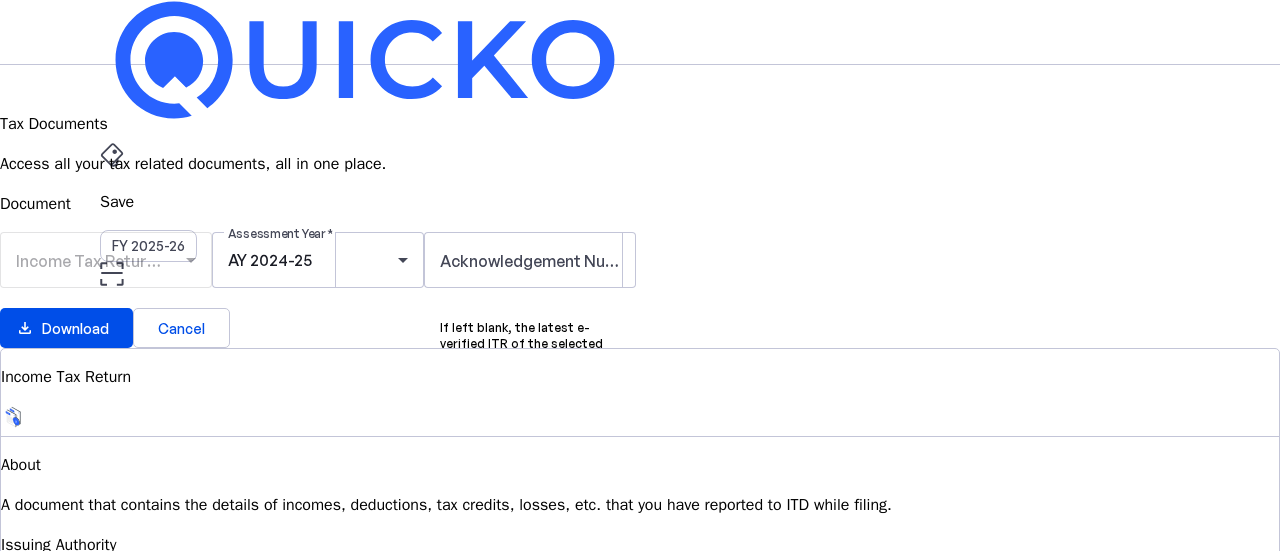 click on "Income Tax Return (ITR)" at bounding box center (106, 270) 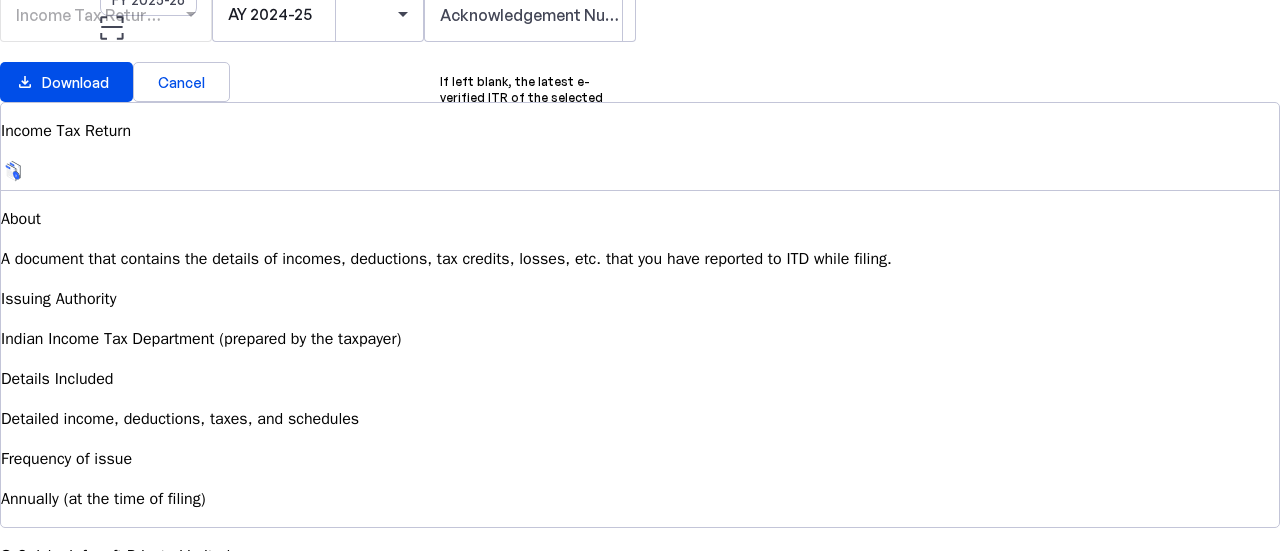 scroll, scrollTop: 251, scrollLeft: 0, axis: vertical 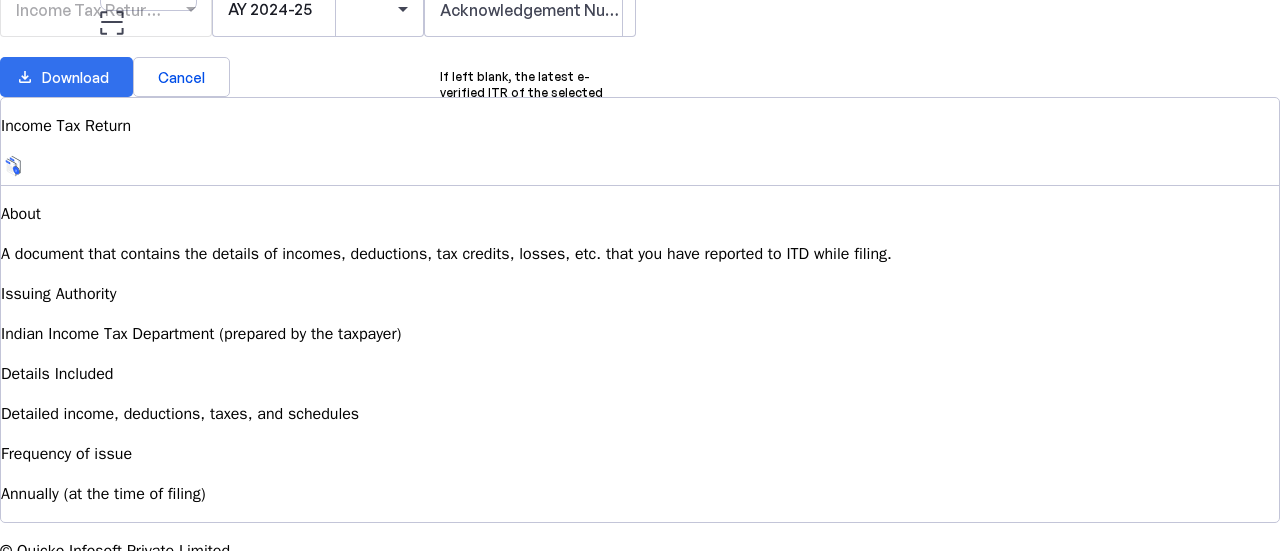 click on "Download" at bounding box center (75, 77) 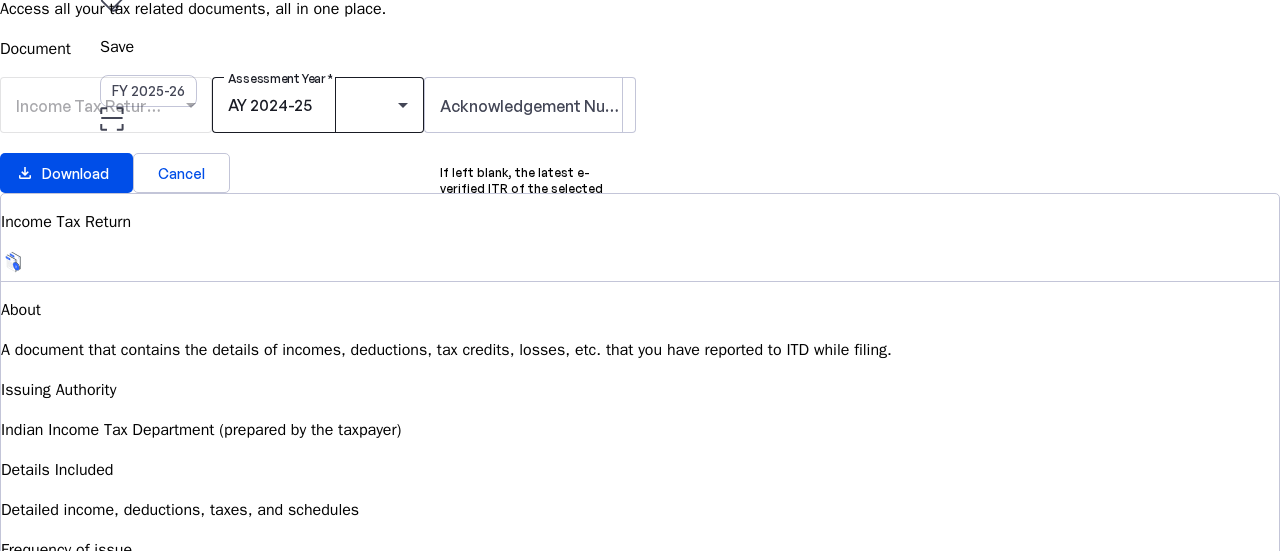 scroll, scrollTop: 0, scrollLeft: 0, axis: both 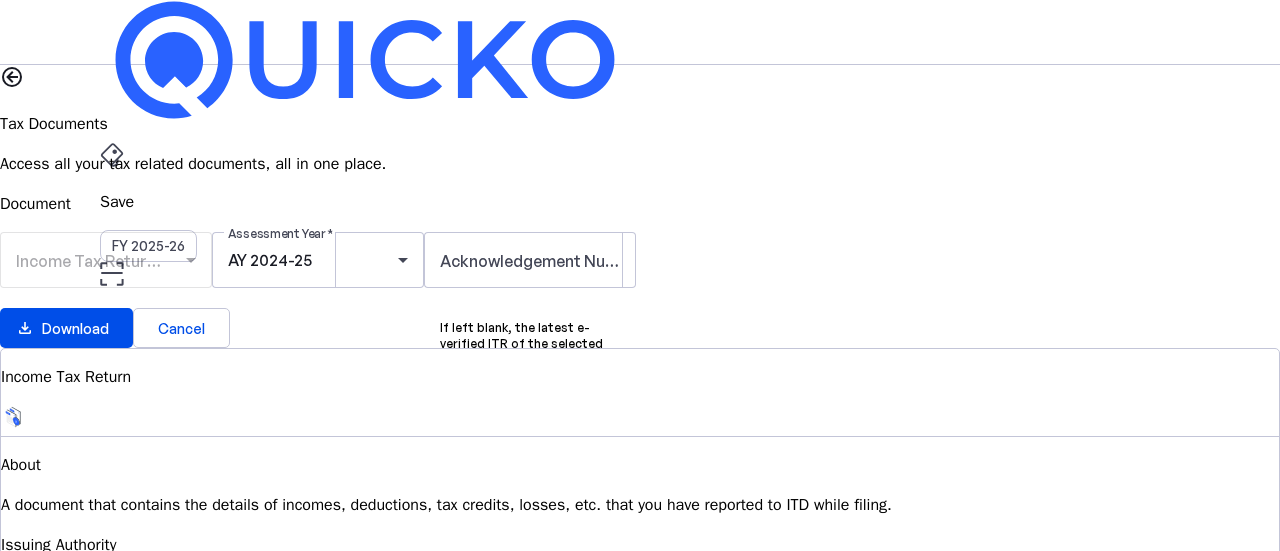 click at bounding box center (365, 60) 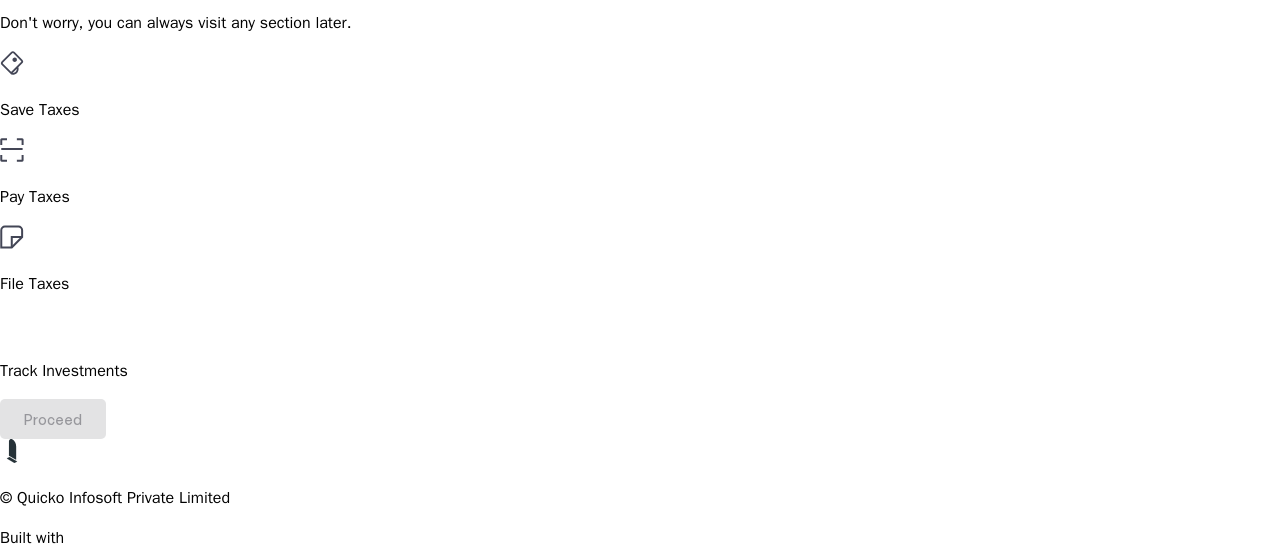 scroll, scrollTop: 114, scrollLeft: 0, axis: vertical 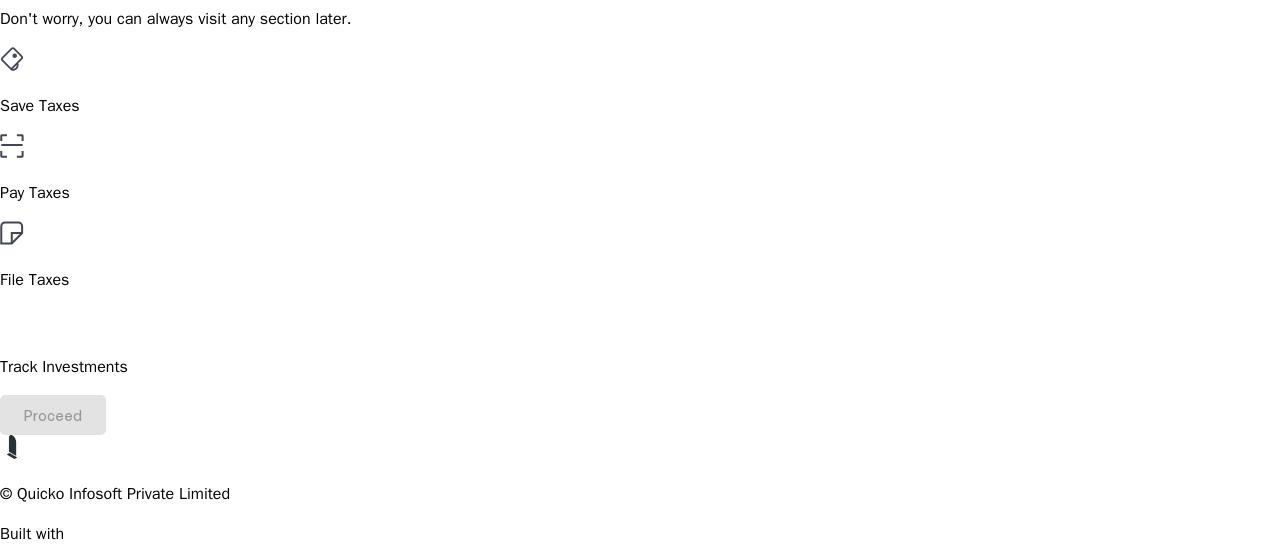 click on "Pay Taxes" at bounding box center (640, 106) 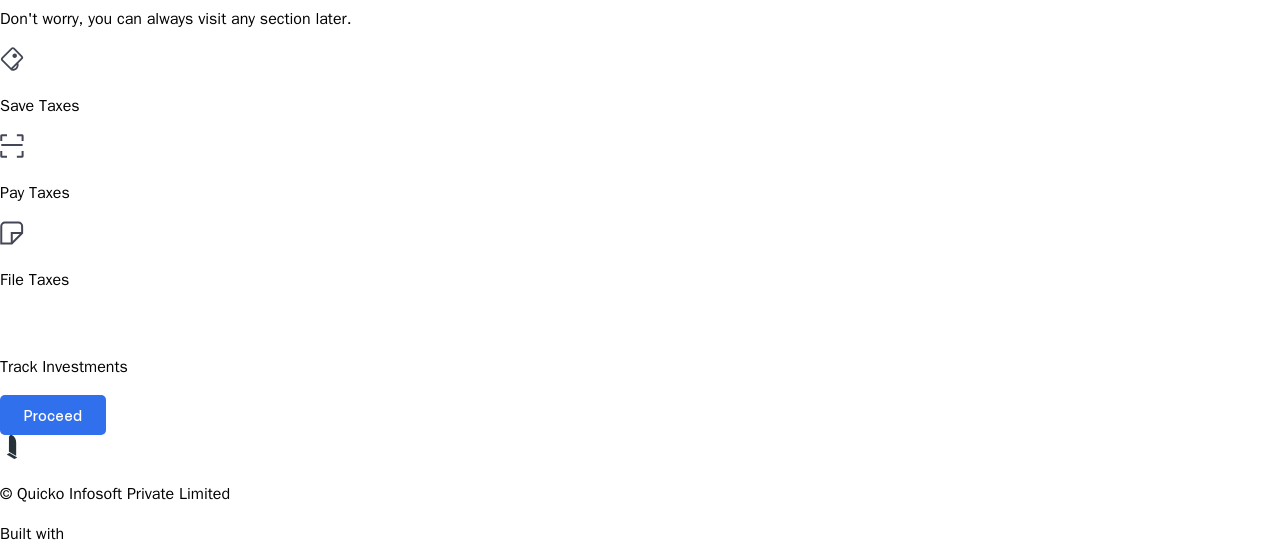 click on "Proceed" at bounding box center [53, 415] 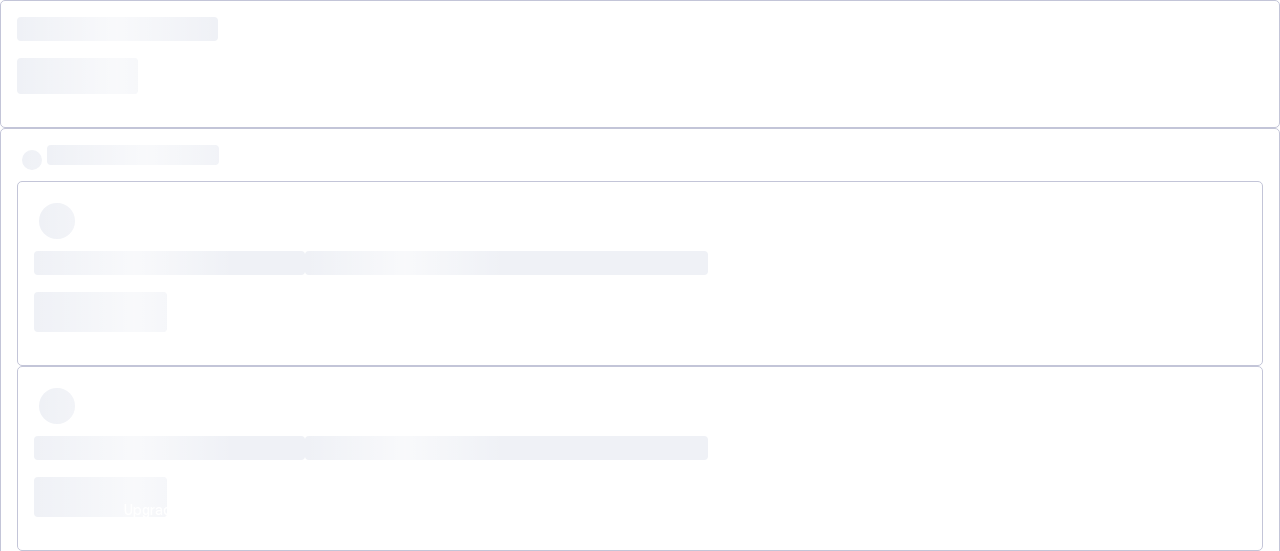 scroll, scrollTop: 0, scrollLeft: 0, axis: both 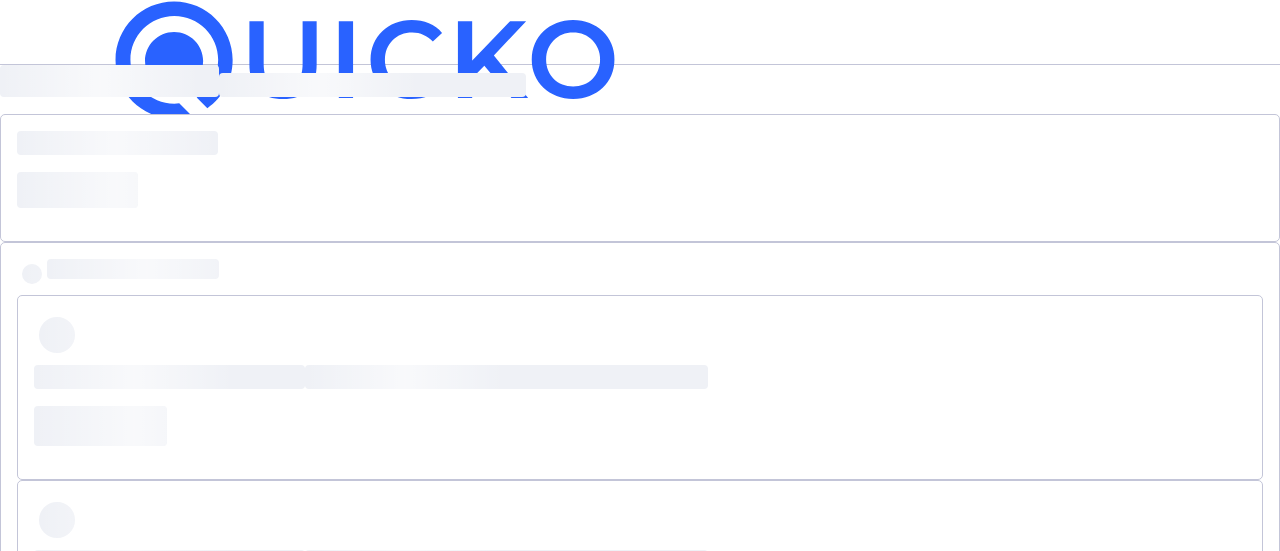click on "AY 2025-26" at bounding box center (149, 452) 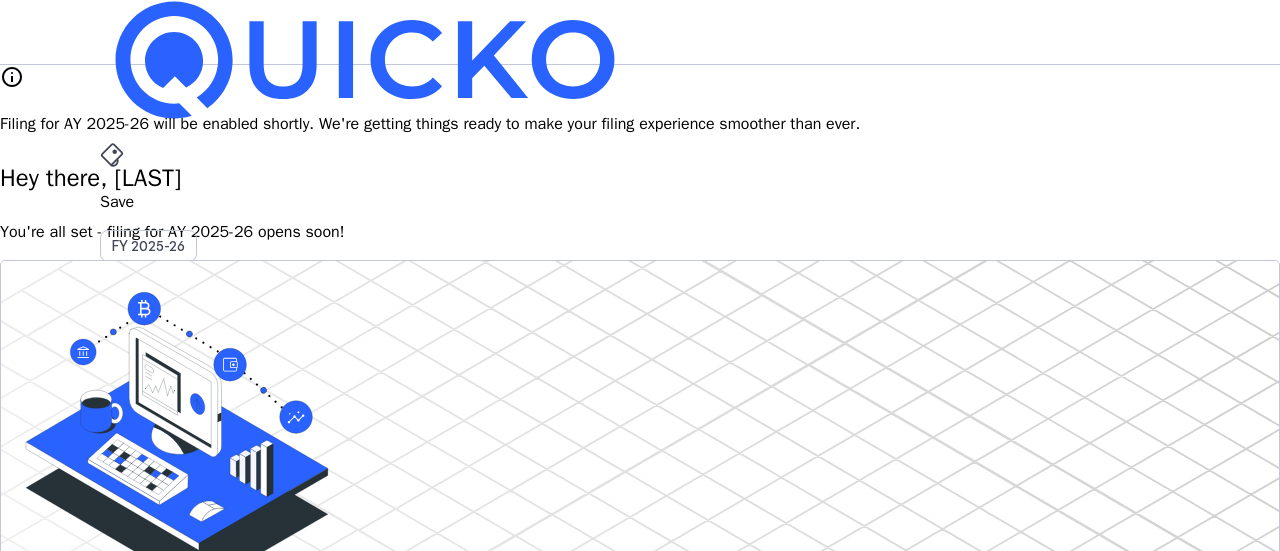 click on "AY 2025-26" at bounding box center (149, 452) 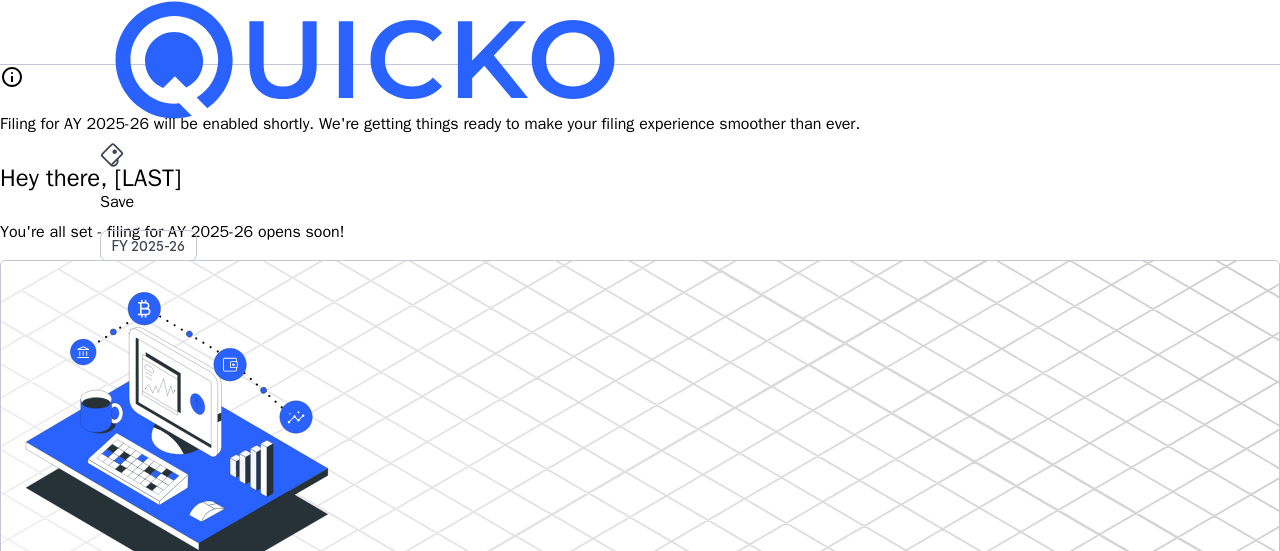 click on "AY 2025-26" at bounding box center [149, 452] 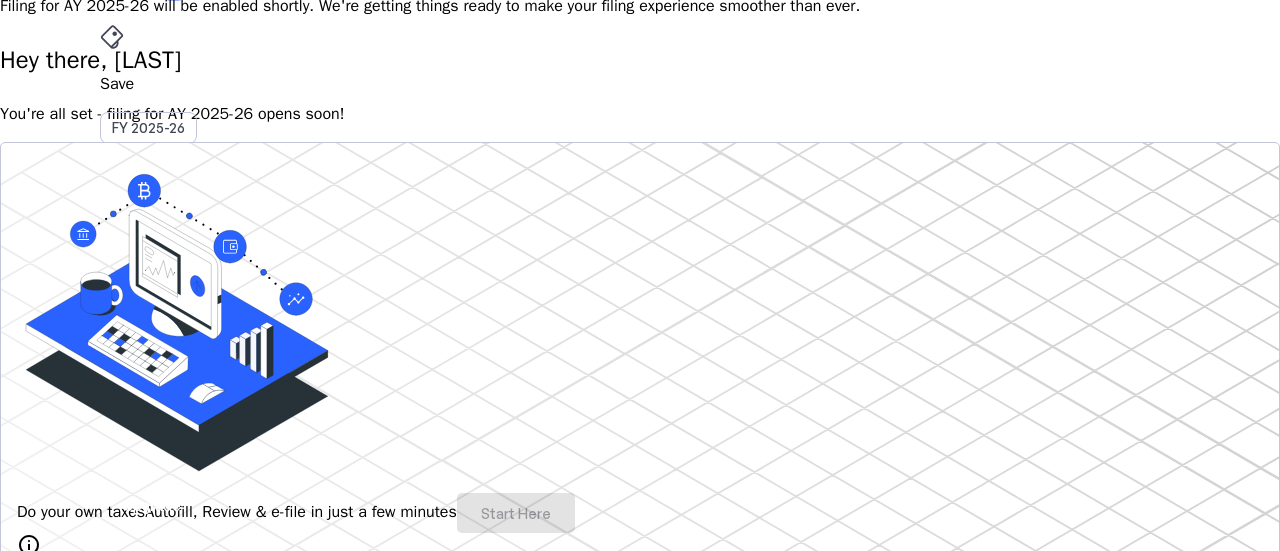 scroll, scrollTop: 0, scrollLeft: 0, axis: both 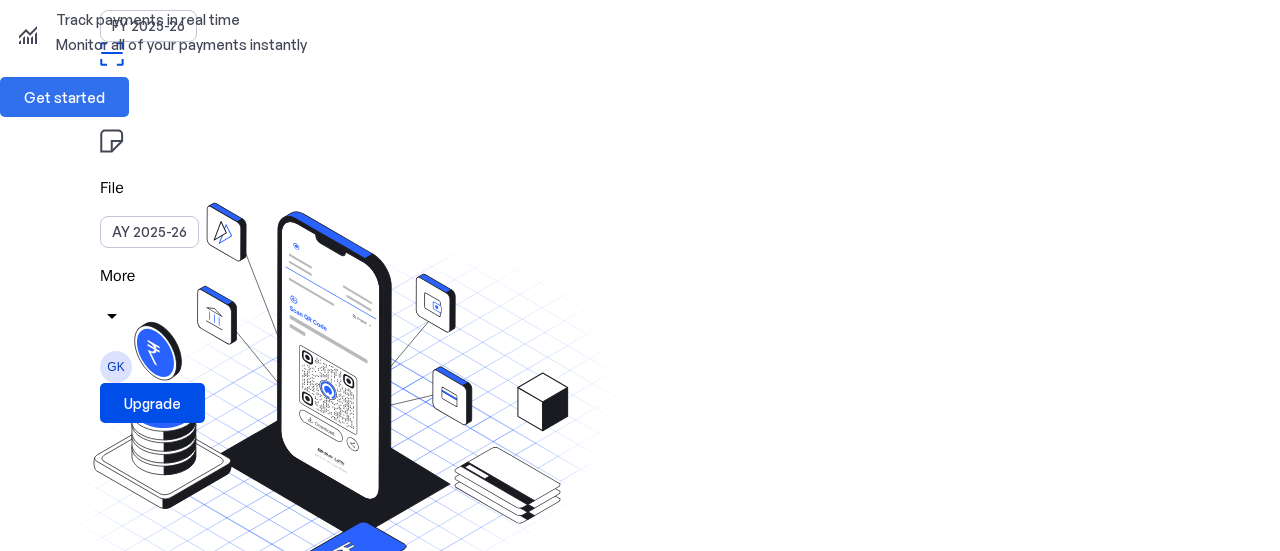 click on "Get started" at bounding box center (64, 97) 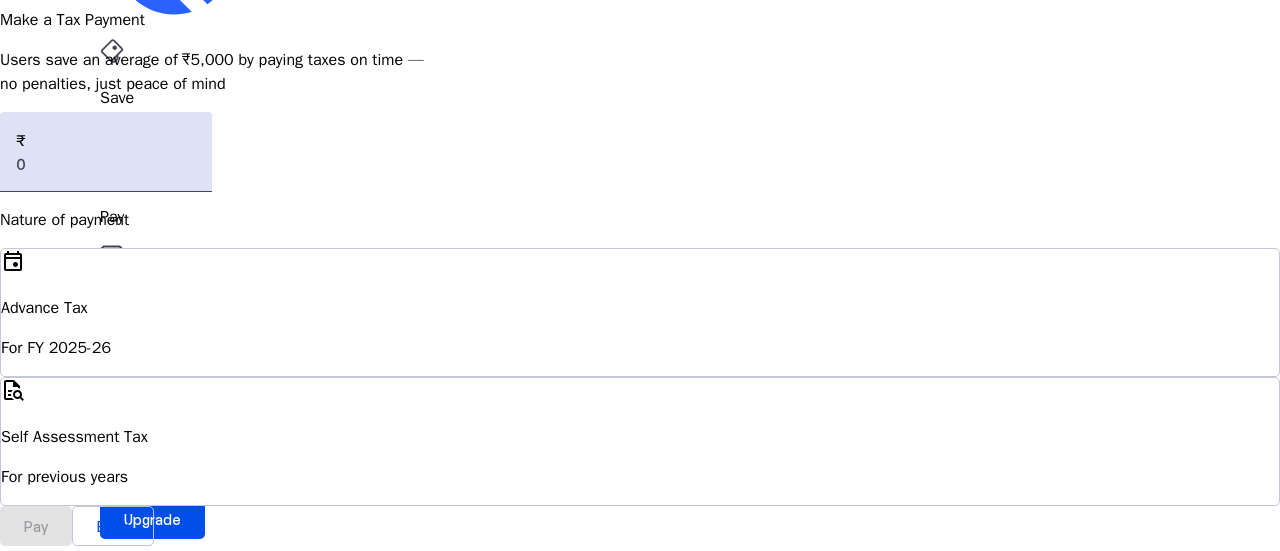 scroll, scrollTop: 0, scrollLeft: 0, axis: both 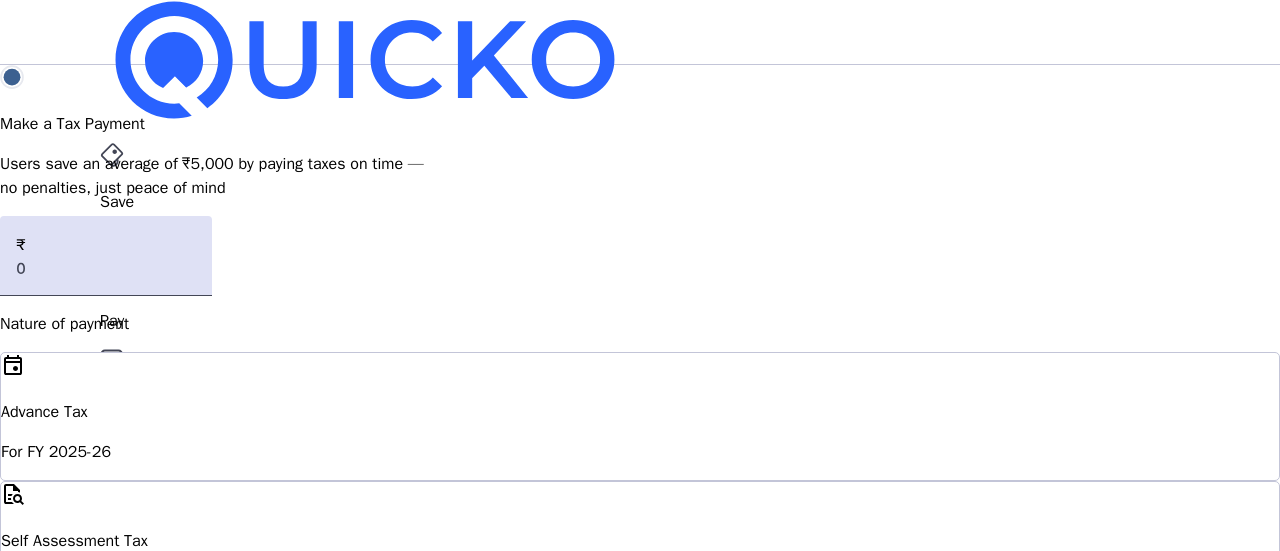 click on "FY 2025-26" at bounding box center [148, 246] 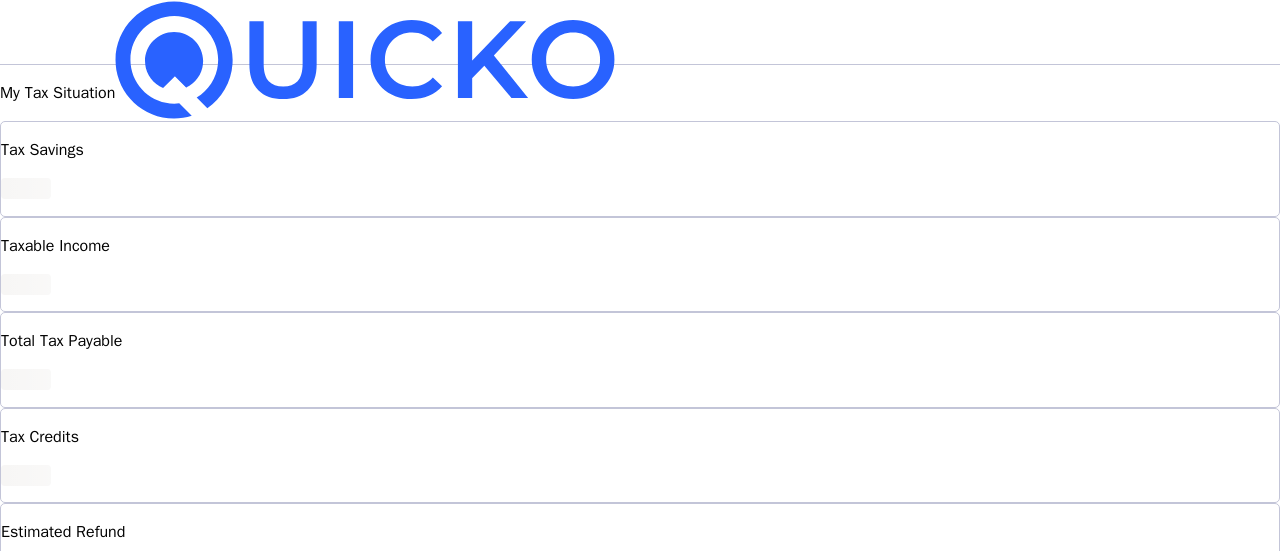 click at bounding box center [55, 895] 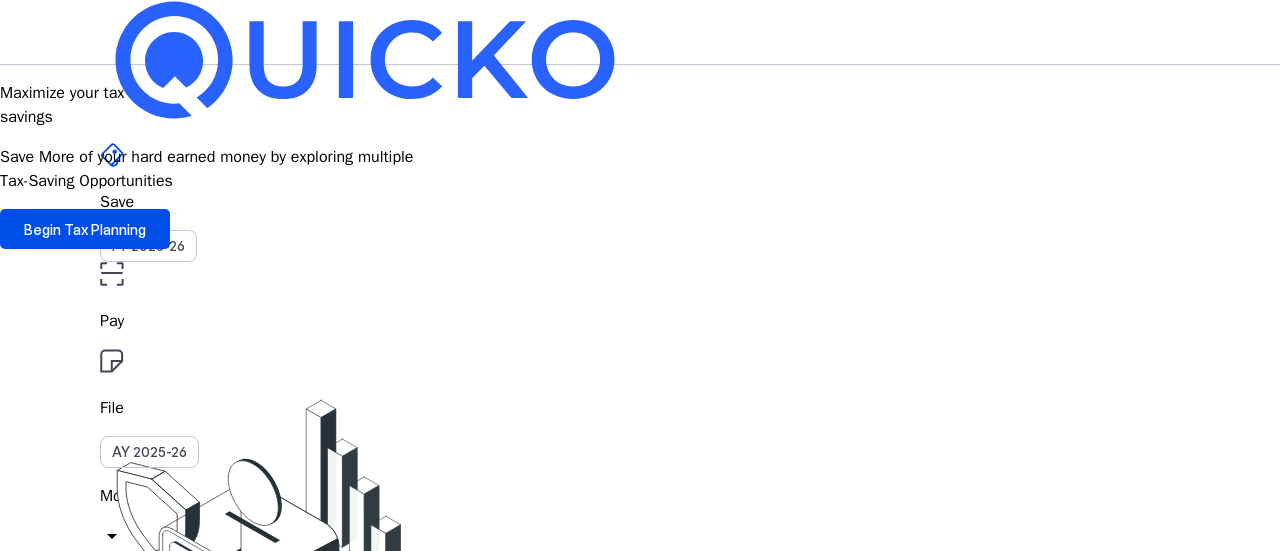 click on "Pay" at bounding box center [640, 321] 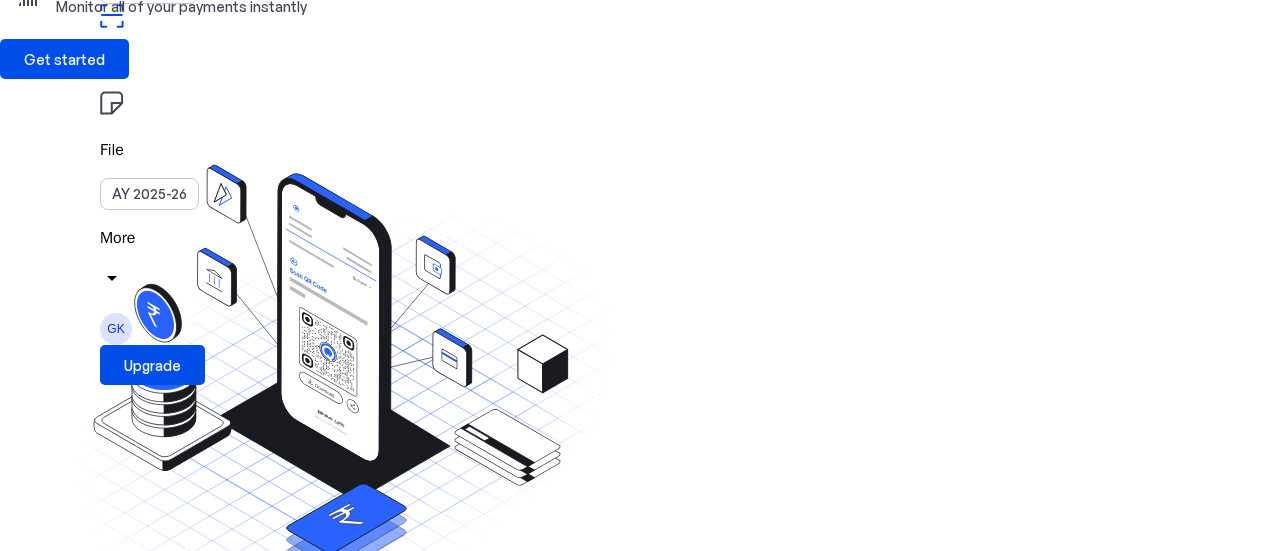 scroll, scrollTop: 259, scrollLeft: 0, axis: vertical 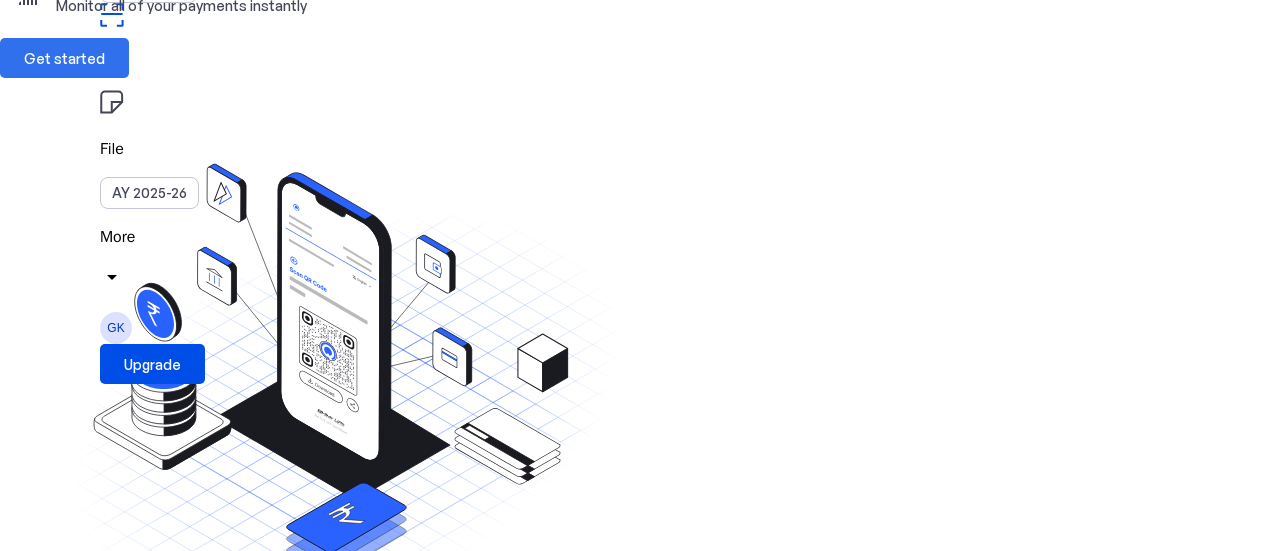 click at bounding box center (64, 58) 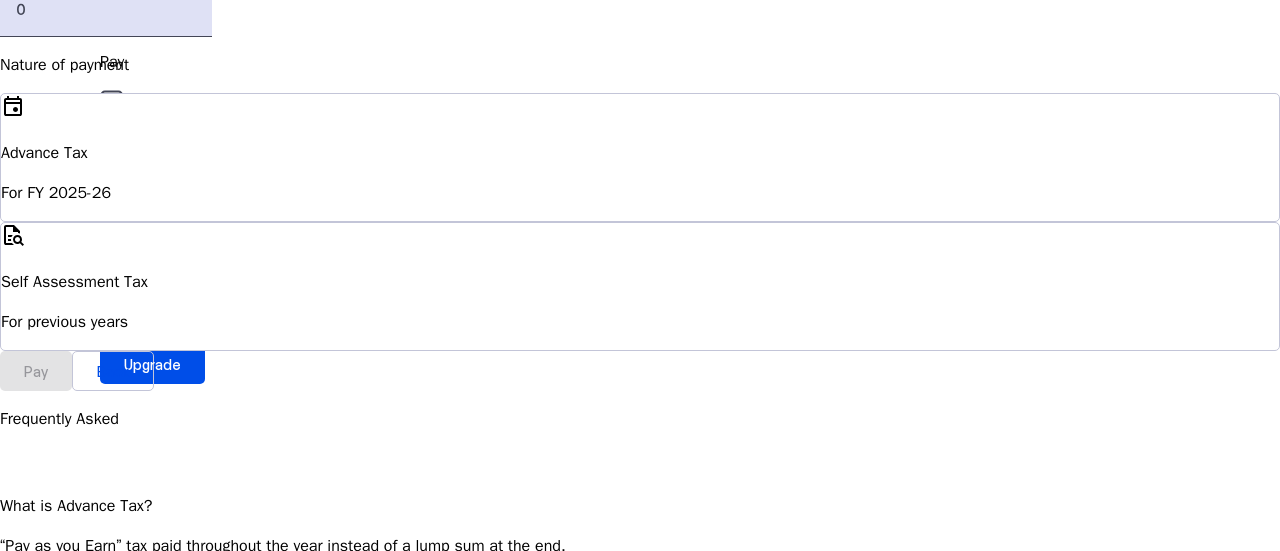 scroll, scrollTop: 0, scrollLeft: 0, axis: both 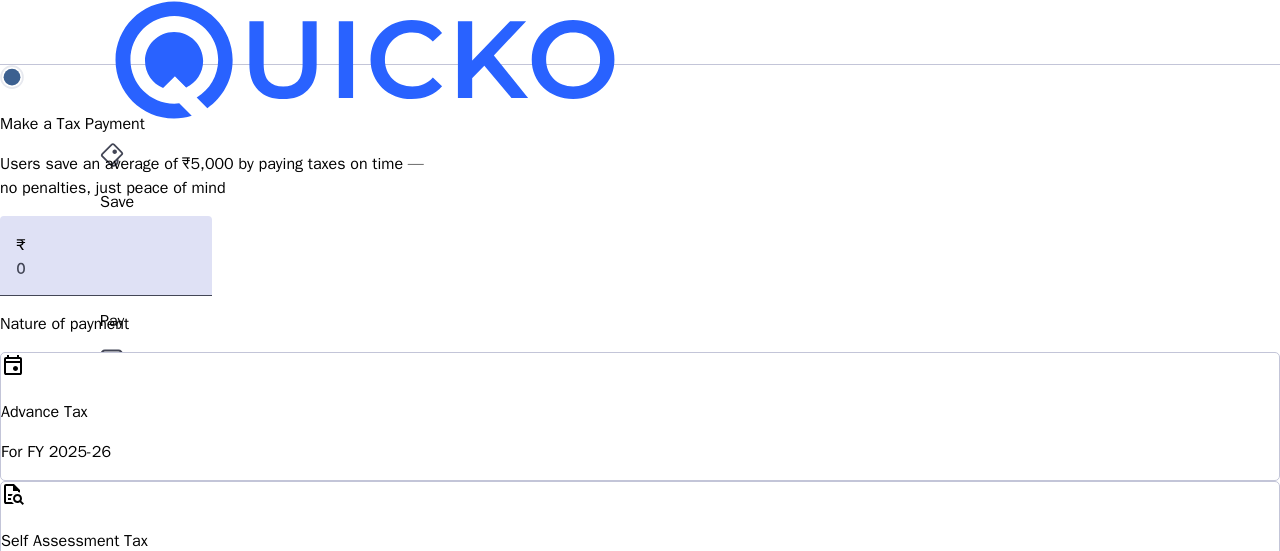 click on "Self Assessment Tax" at bounding box center (640, 412) 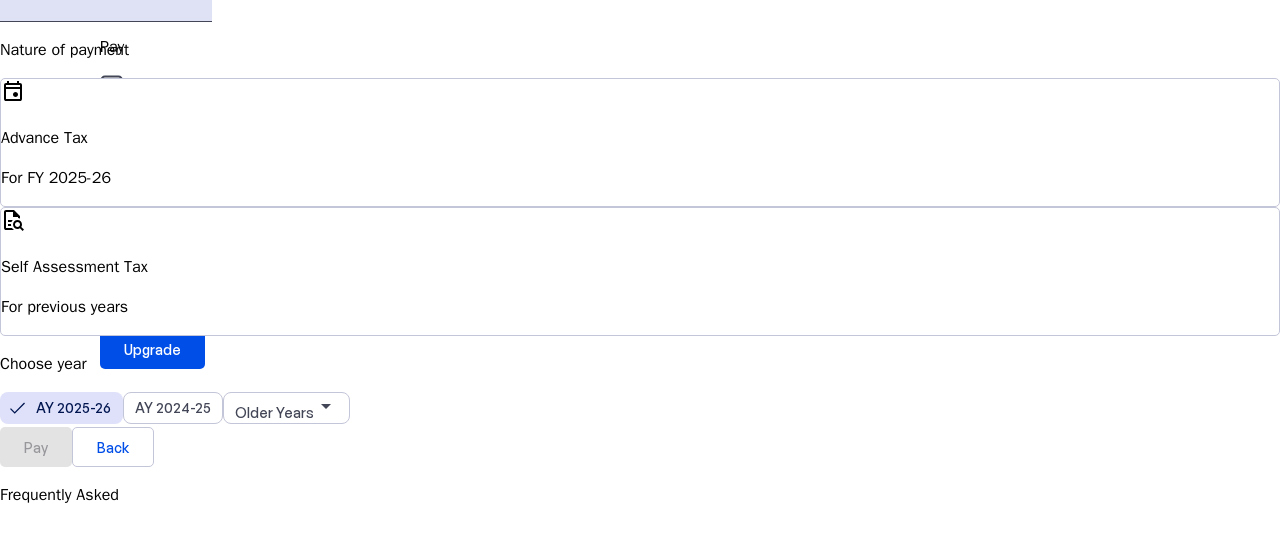 scroll, scrollTop: 275, scrollLeft: 0, axis: vertical 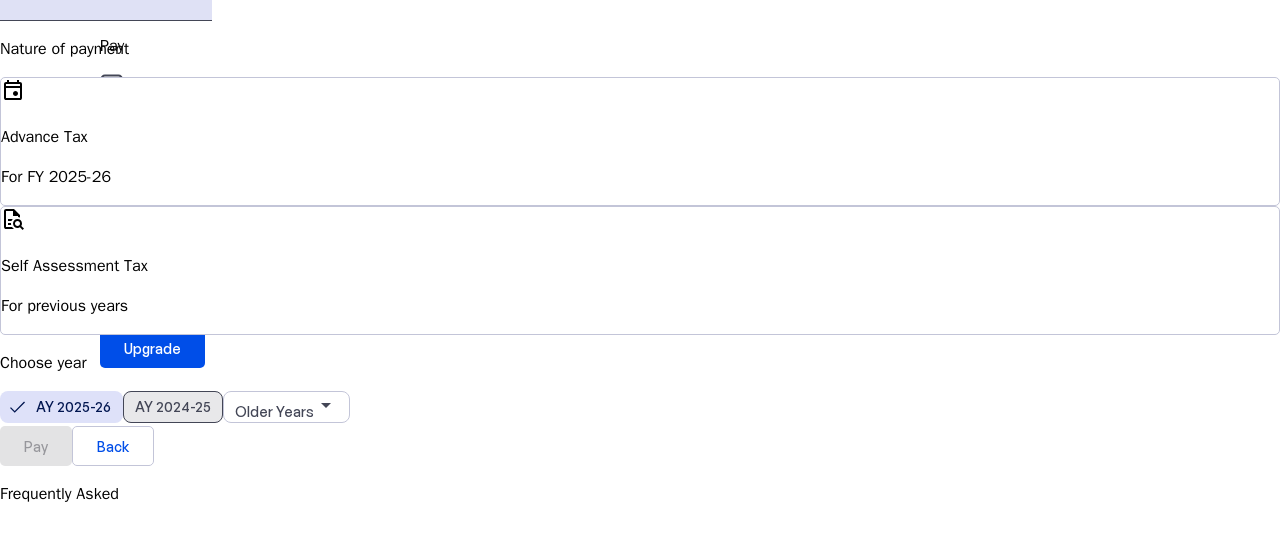 click on "AY 2024-25" at bounding box center (173, 406) 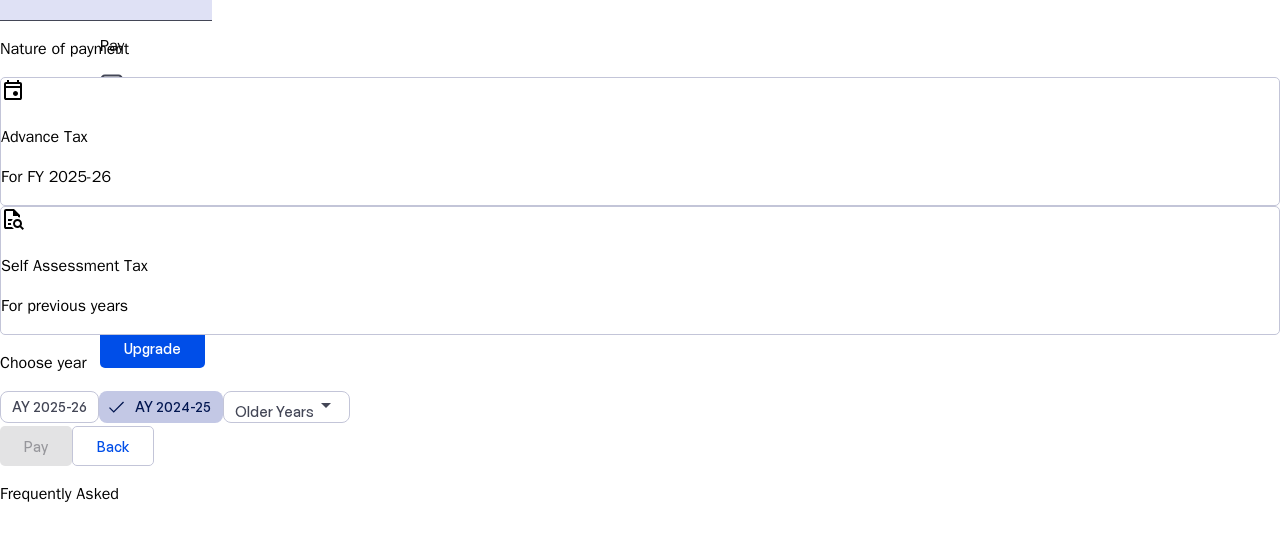 click on "AY 2024-25" at bounding box center [173, 406] 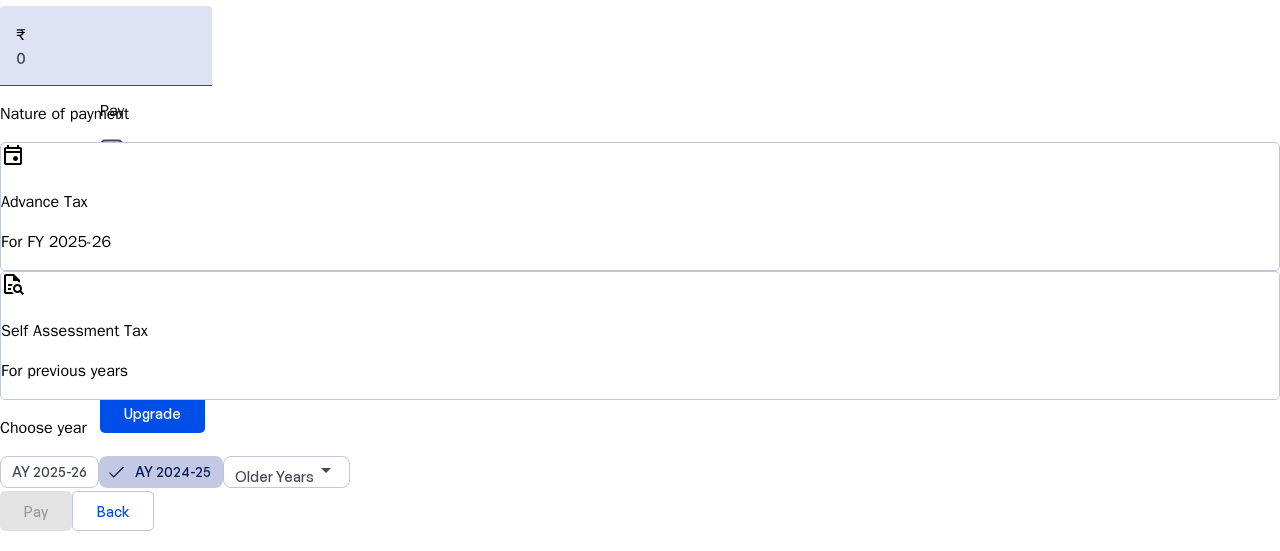 scroll, scrollTop: 0, scrollLeft: 0, axis: both 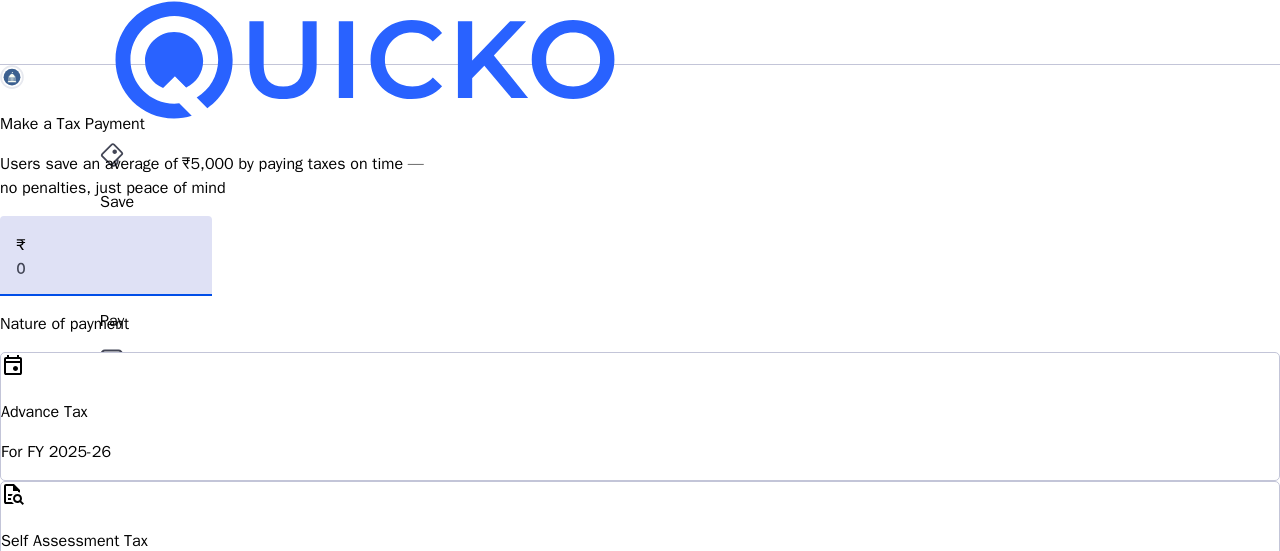 click at bounding box center [106, 268] 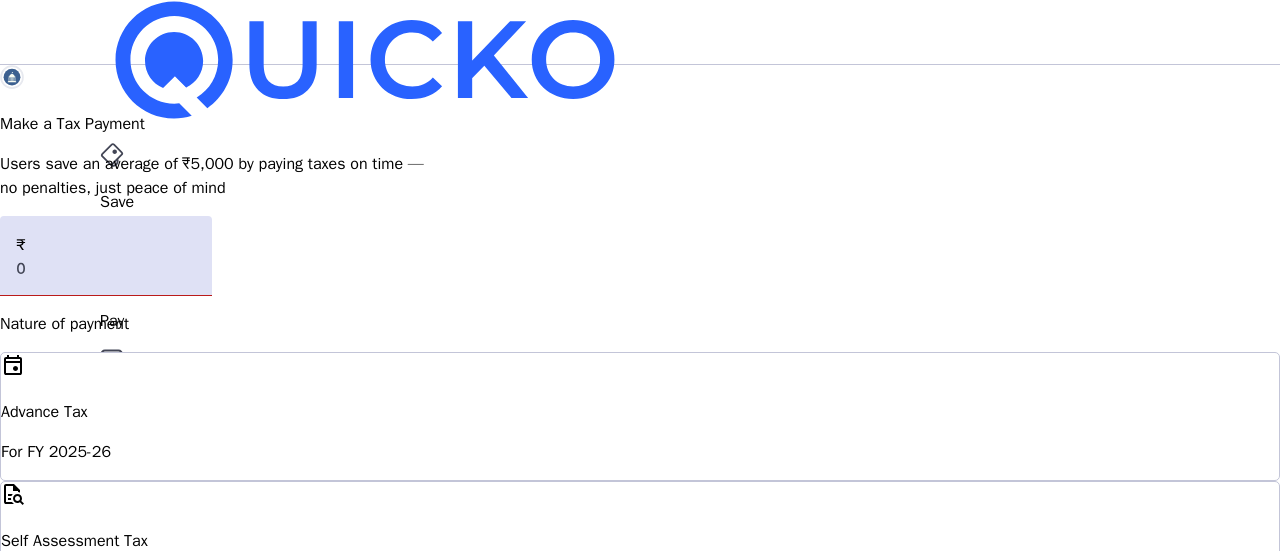 click on "More" at bounding box center [640, 496] 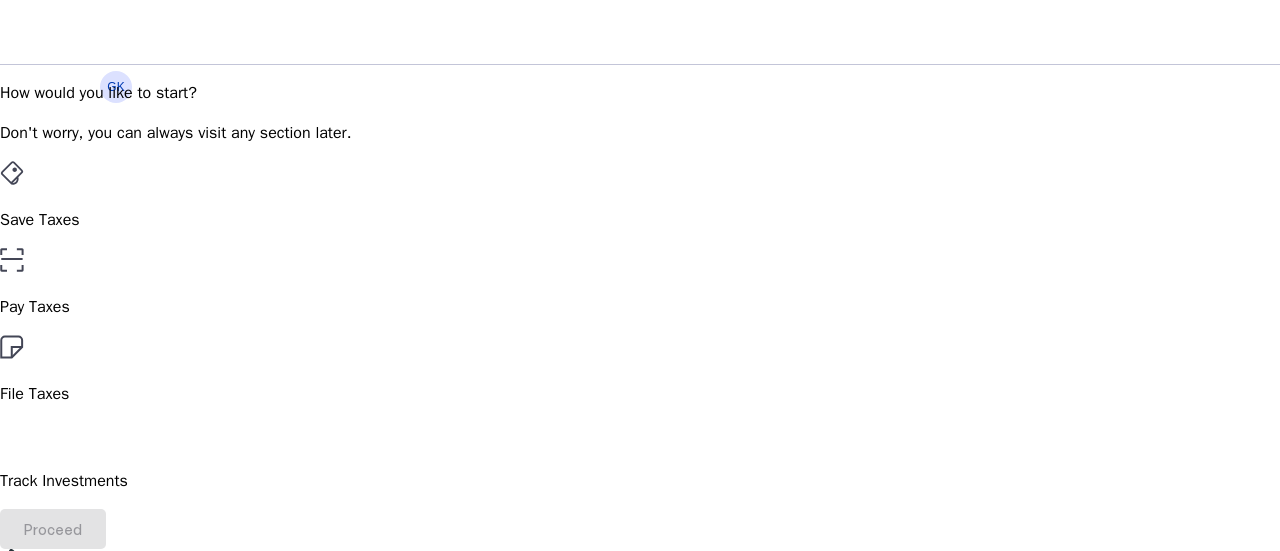 click on "Save Taxes" at bounding box center [640, 196] 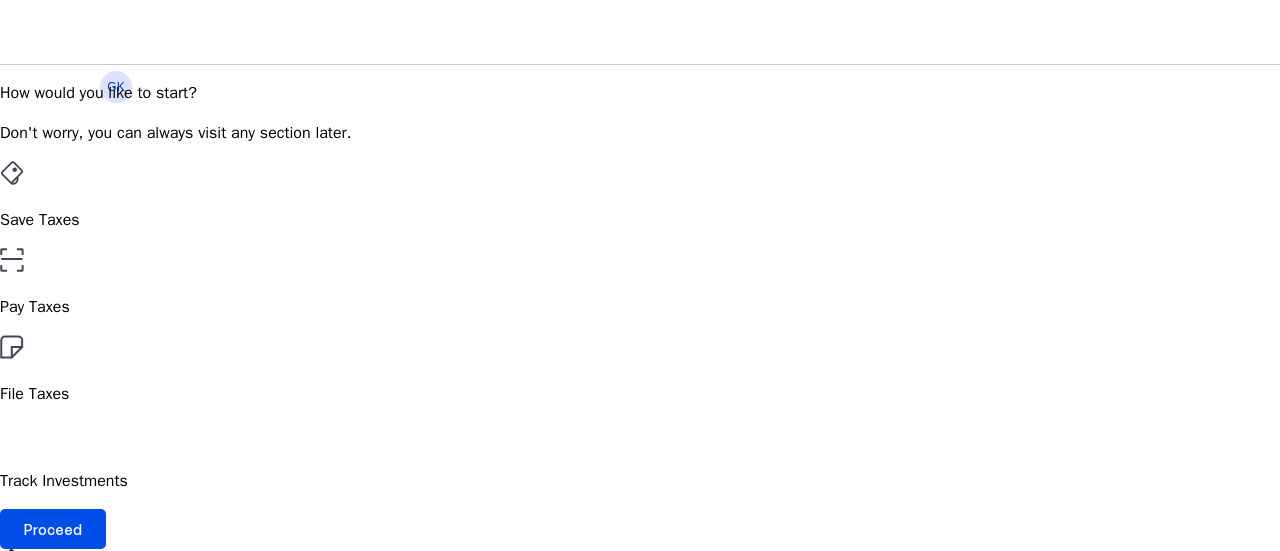 scroll, scrollTop: 312, scrollLeft: 0, axis: vertical 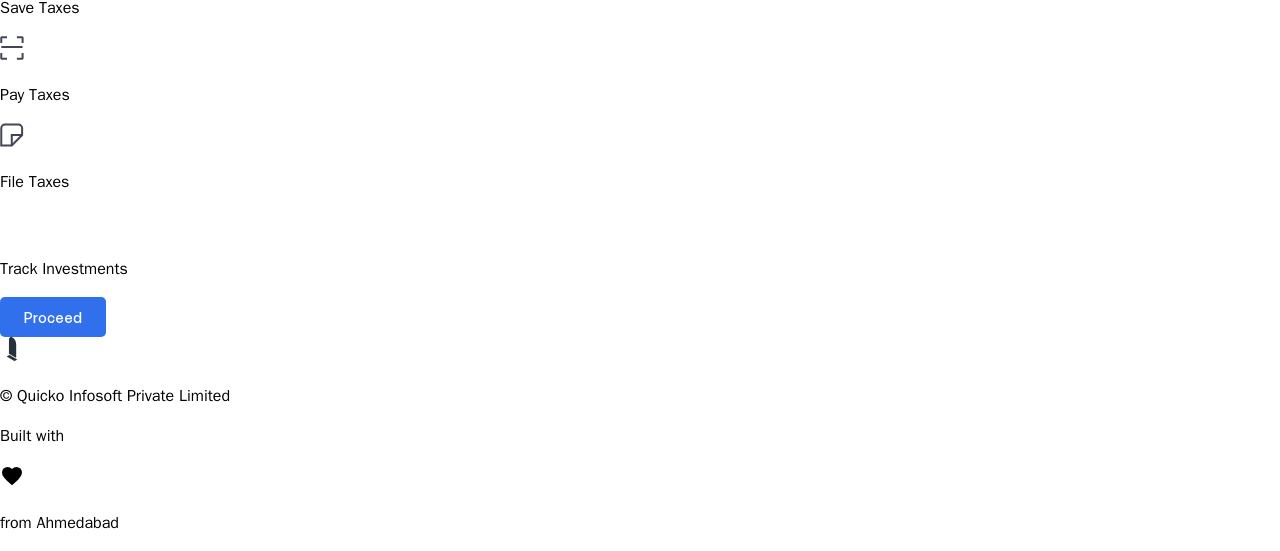 click on "Proceed" at bounding box center (53, 317) 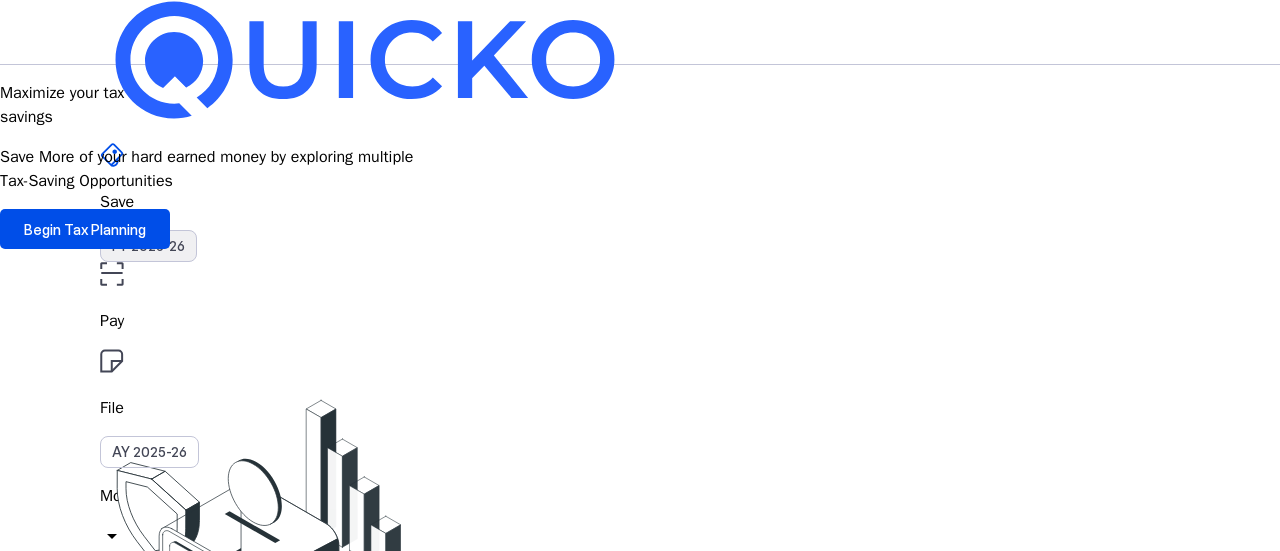 click on "FY 2025-26" at bounding box center [148, 246] 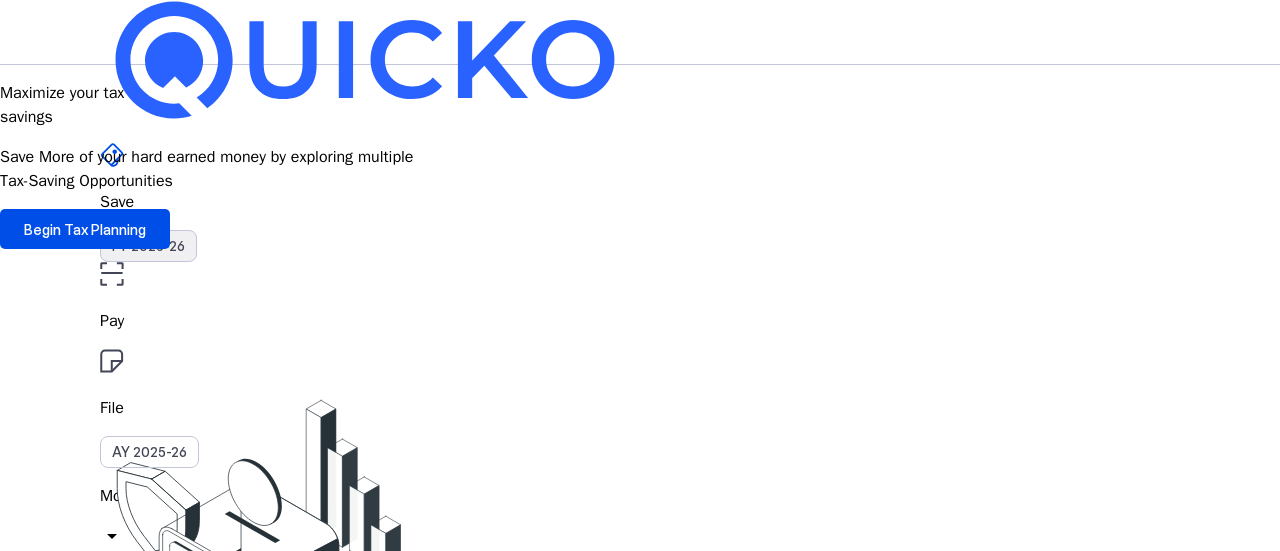 click on "FY 2025-26" at bounding box center (148, 246) 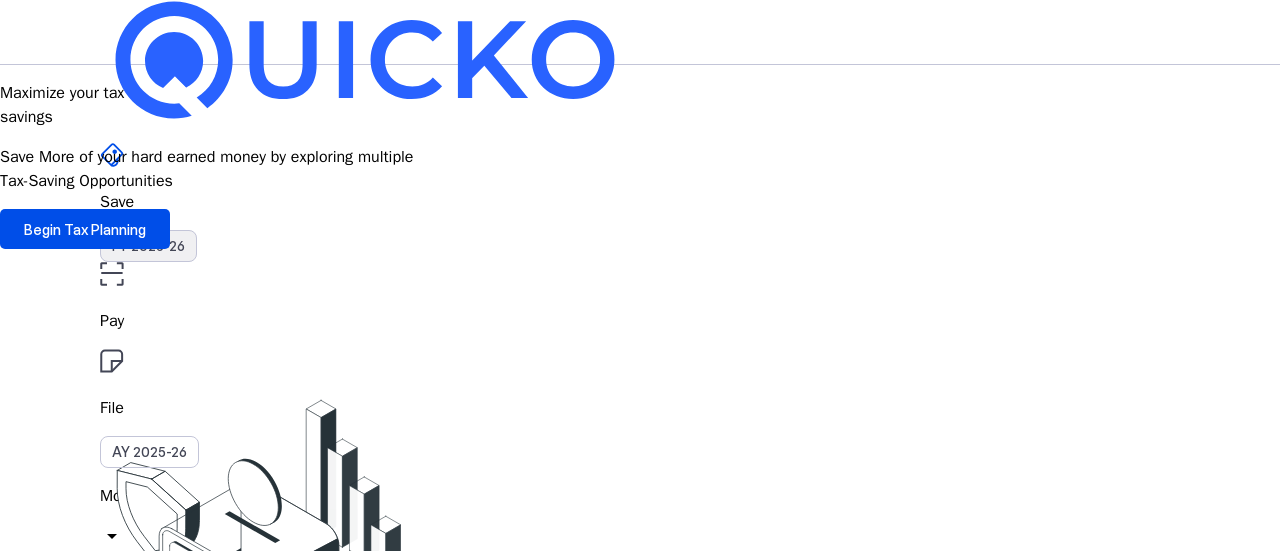 click on "FY 2025-26" at bounding box center (148, 246) 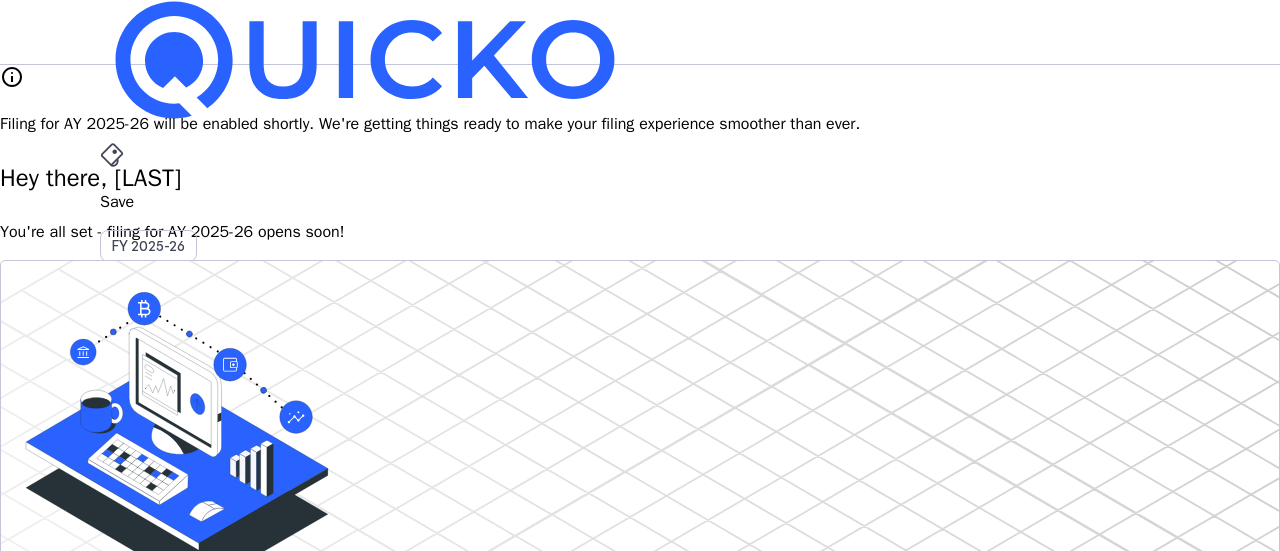 click on "File AY 2025-26" at bounding box center [640, 202] 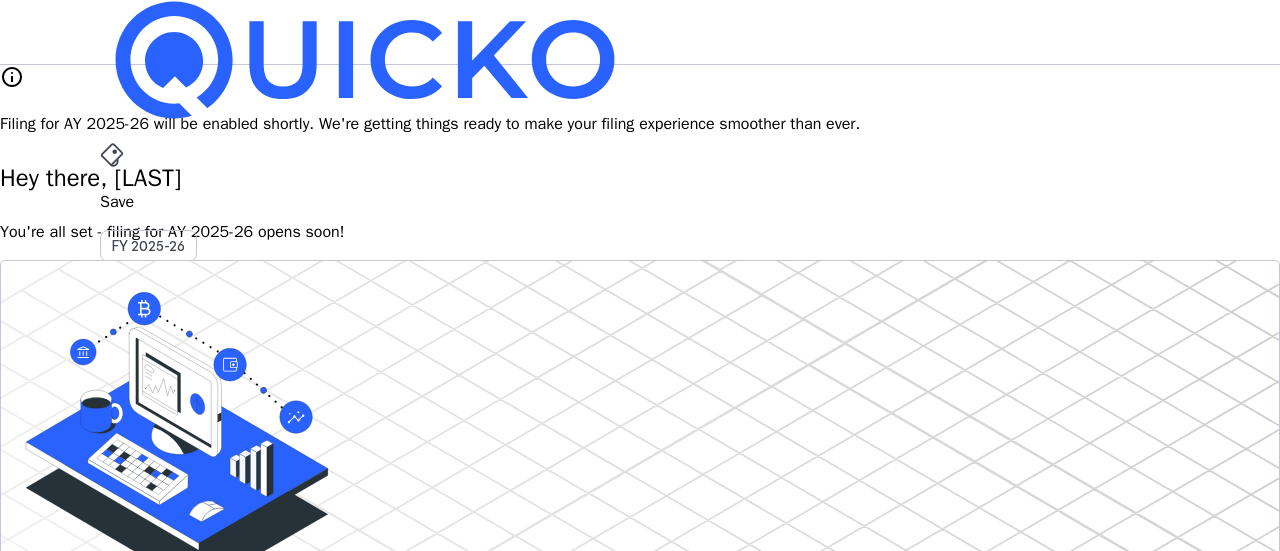 click on "AY 2025-26" at bounding box center [149, 452] 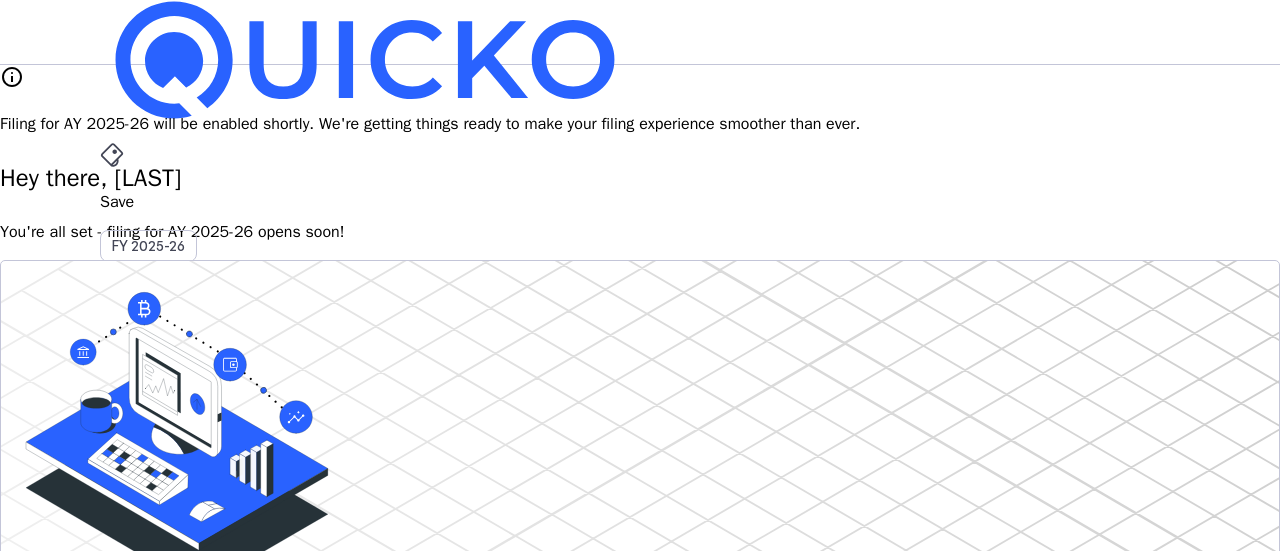 click on "Save FY 2025-26 Pay File AY 2025-26 More arrow_drop_down [LAST] Upgrade" at bounding box center [640, 32] 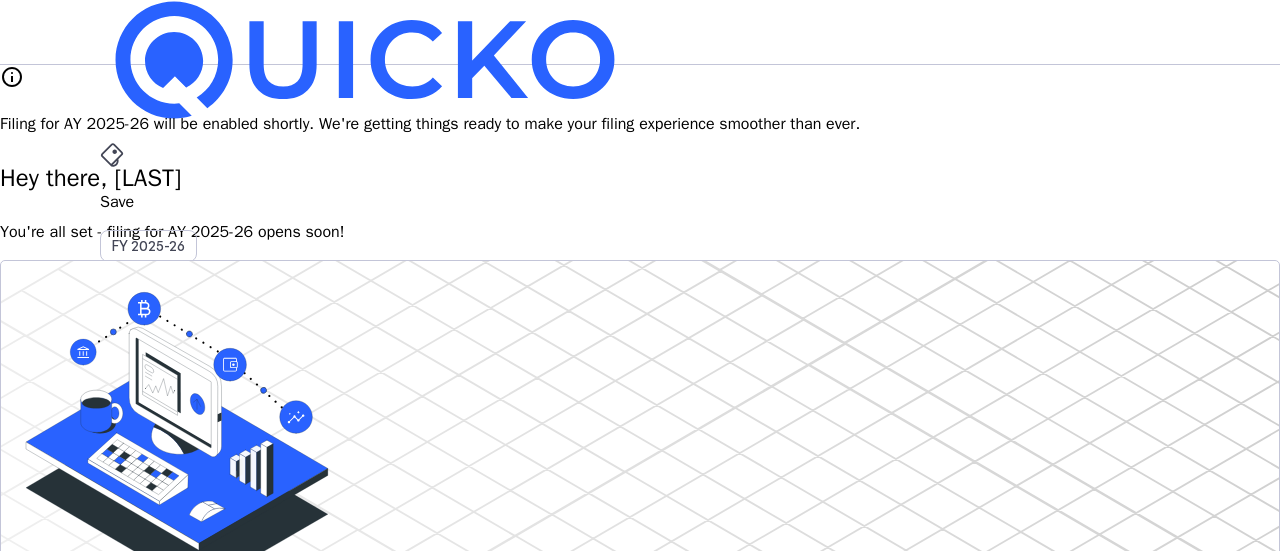 click at bounding box center [152, 623] 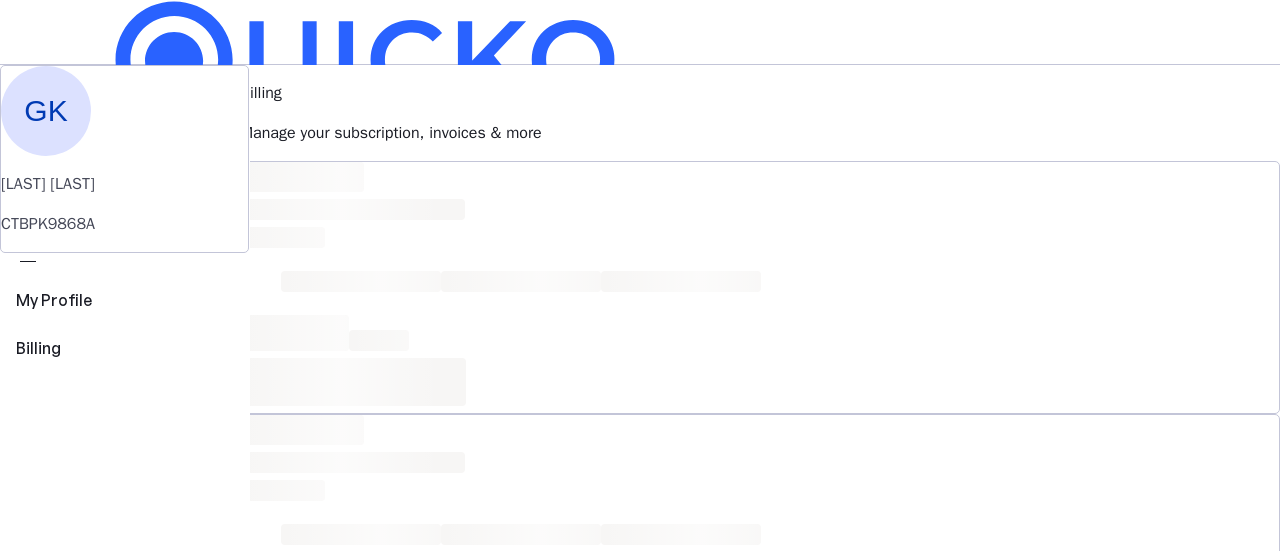 click on "GK" at bounding box center (116, 587) 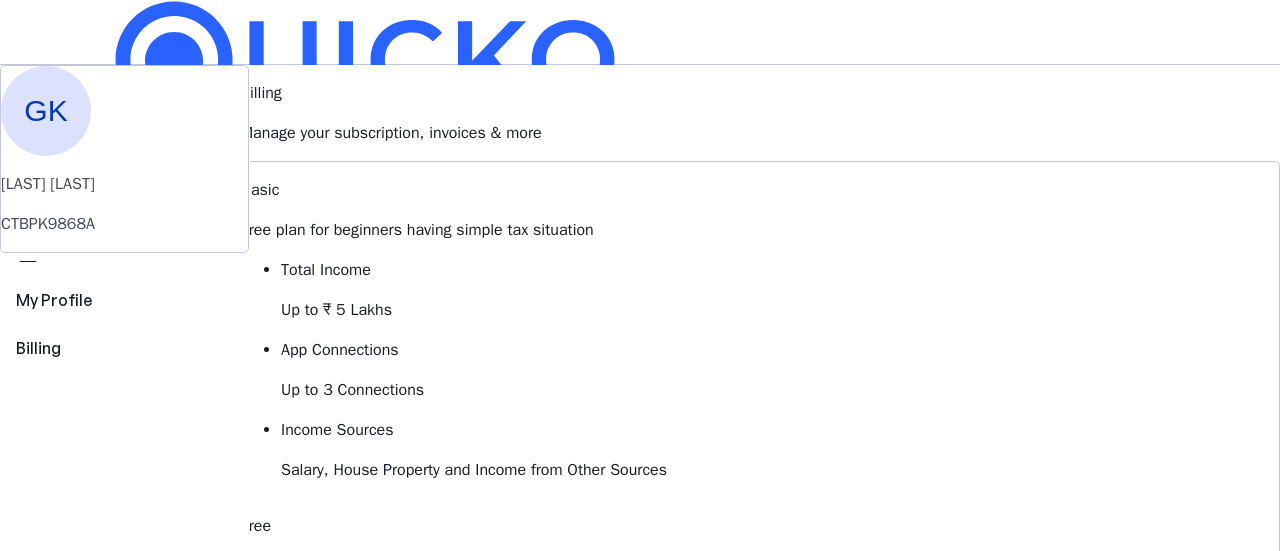 click at bounding box center [640, 2449] 